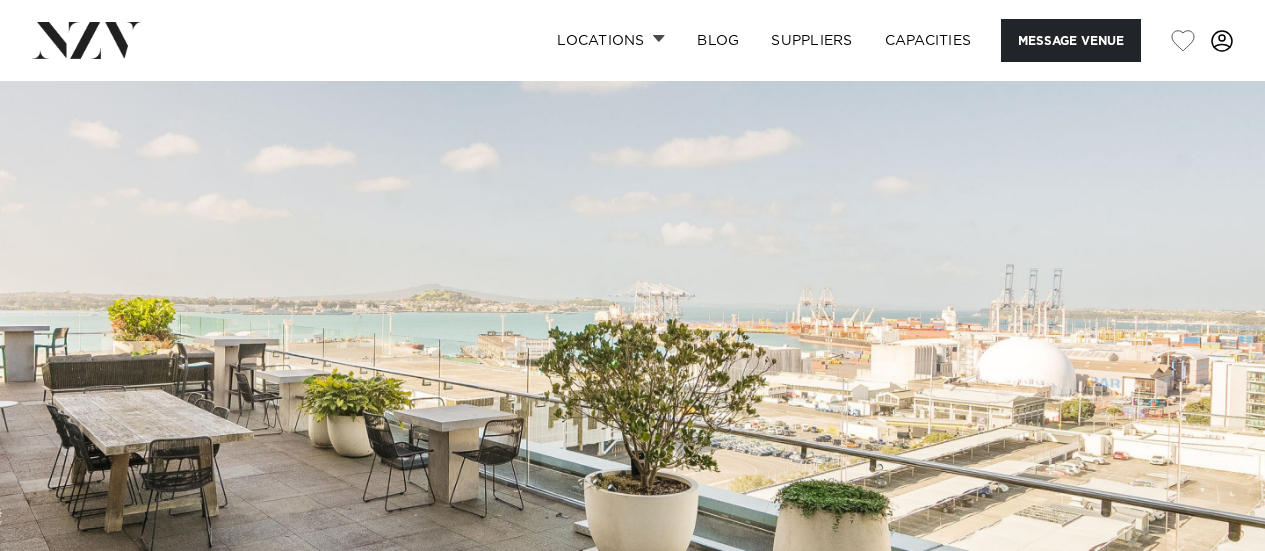 scroll, scrollTop: 200, scrollLeft: 0, axis: vertical 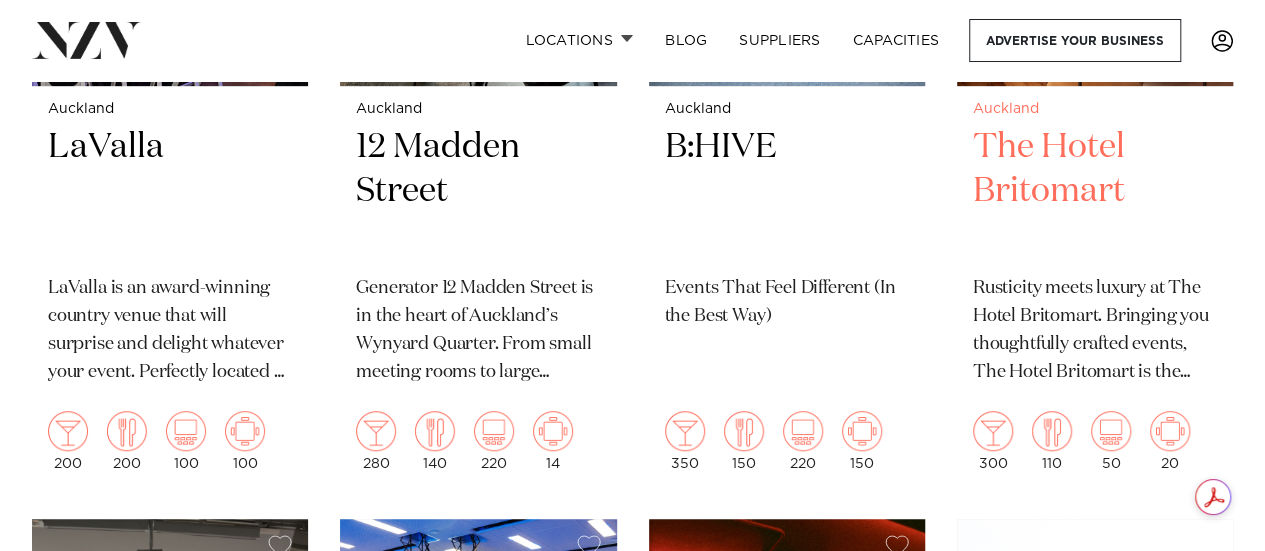 click on "The Hotel Britomart" at bounding box center (1095, 192) 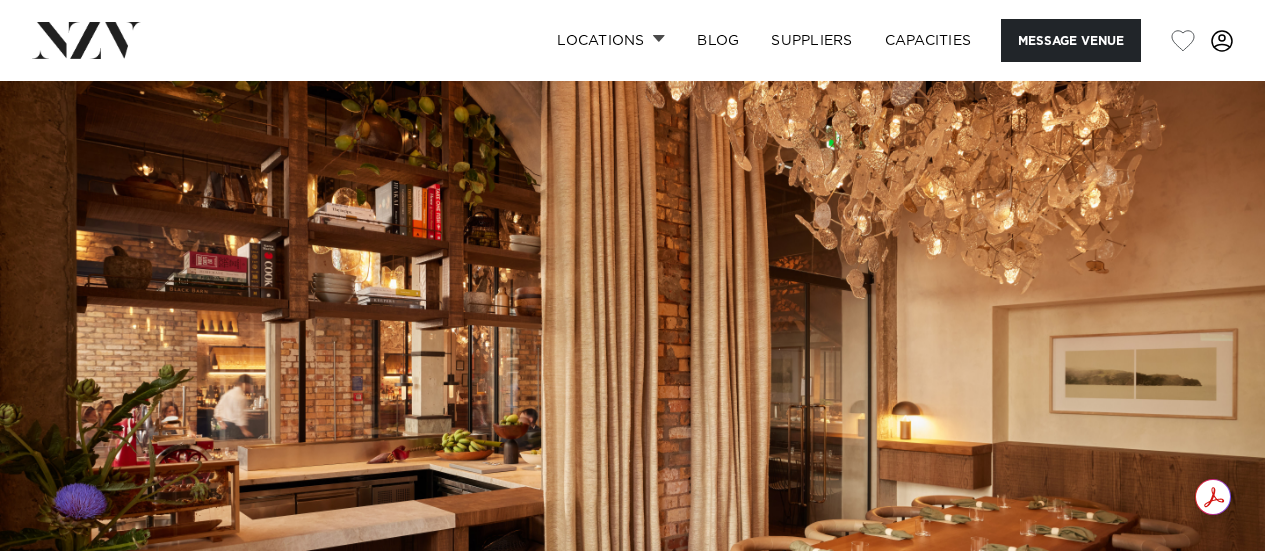 scroll, scrollTop: 0, scrollLeft: 0, axis: both 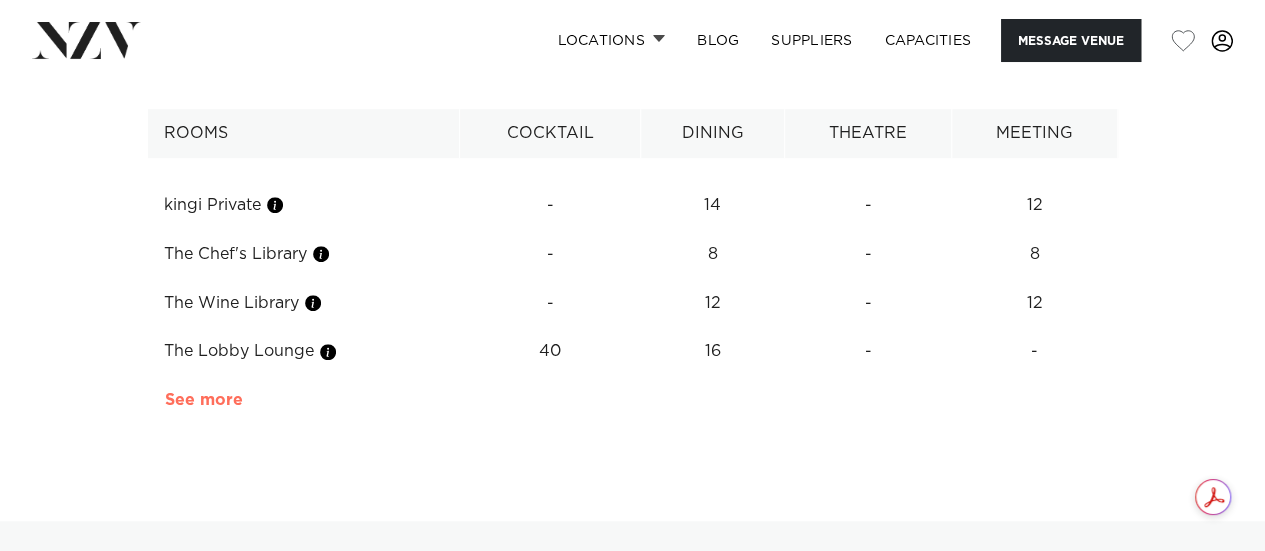 click on "See more" at bounding box center (243, 400) 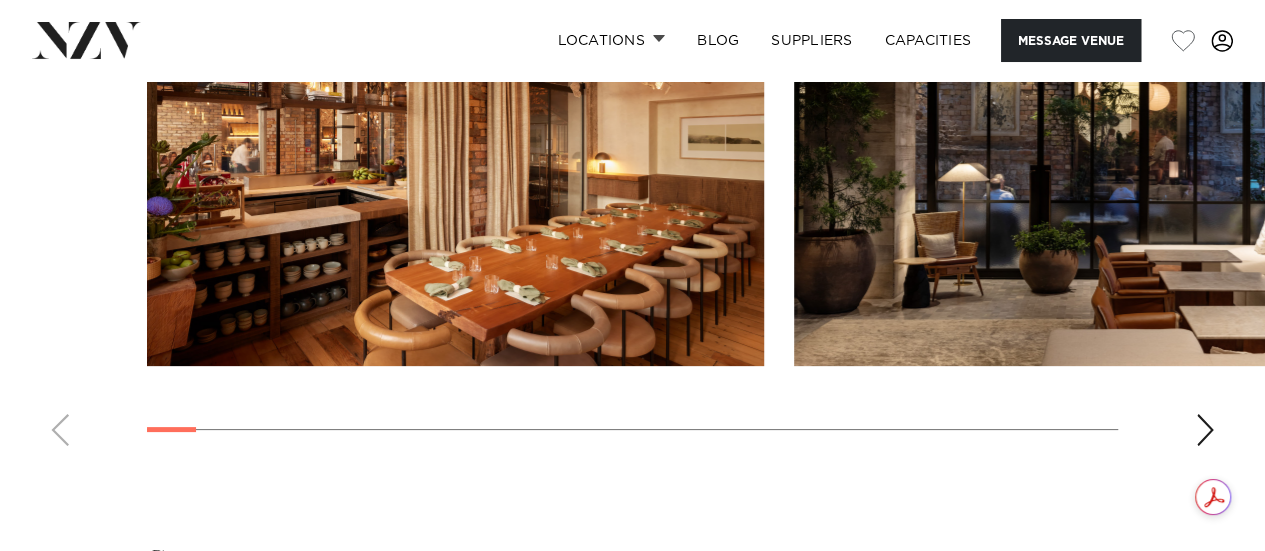 scroll, scrollTop: 3800, scrollLeft: 0, axis: vertical 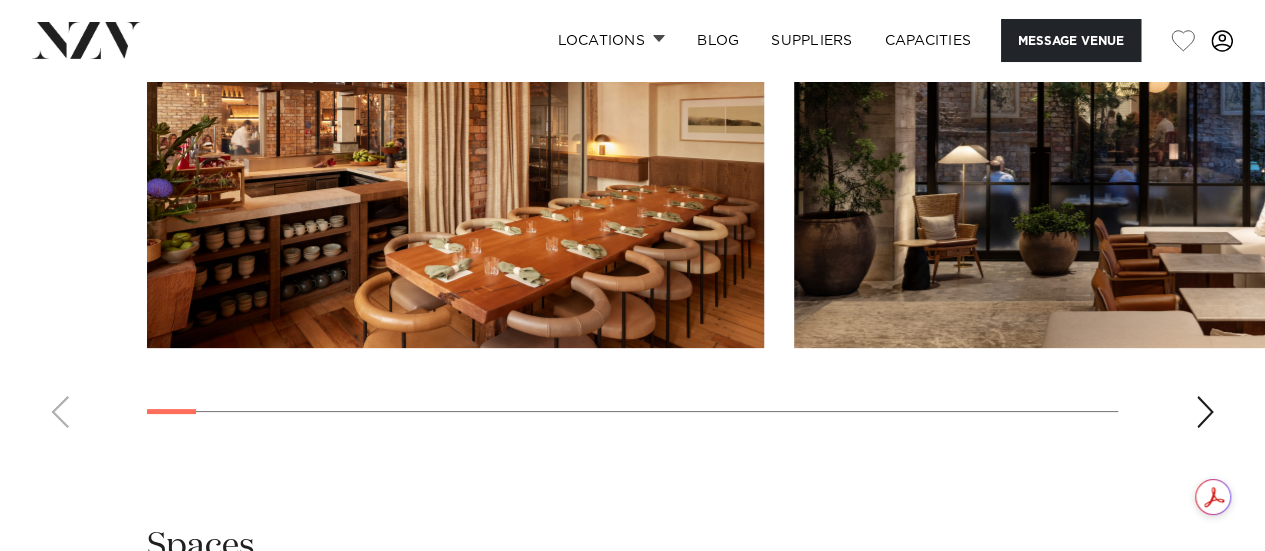click at bounding box center (1205, 412) 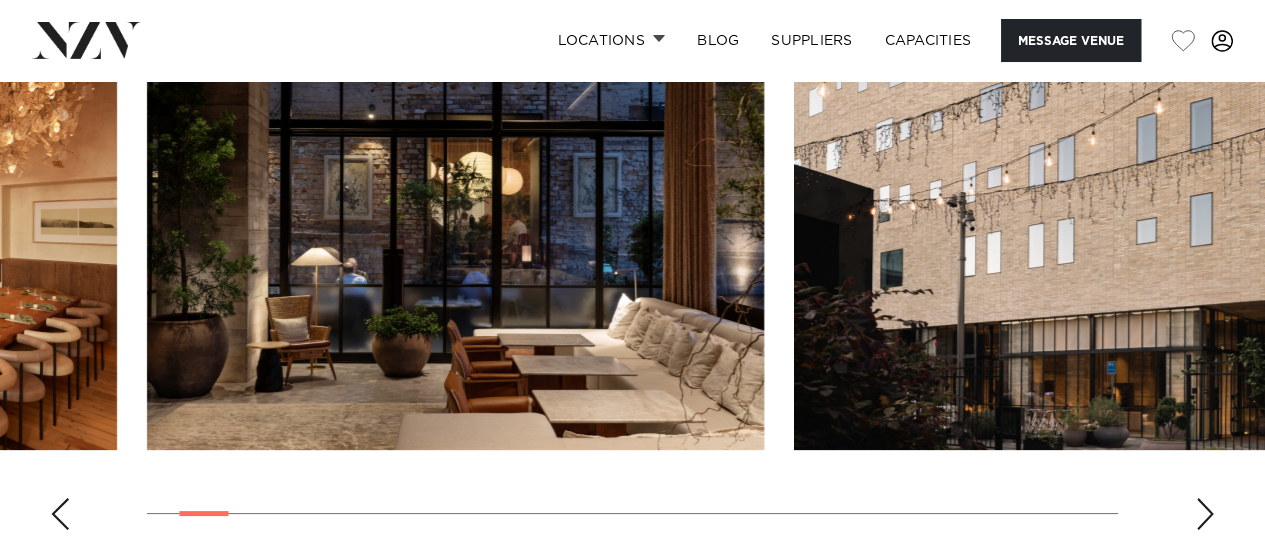 scroll, scrollTop: 3600, scrollLeft: 0, axis: vertical 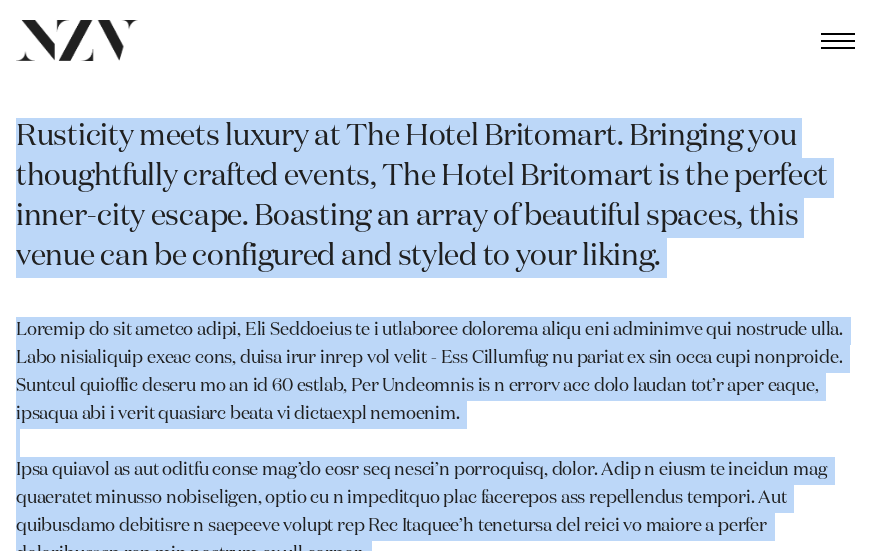 click at bounding box center [443, 1070] 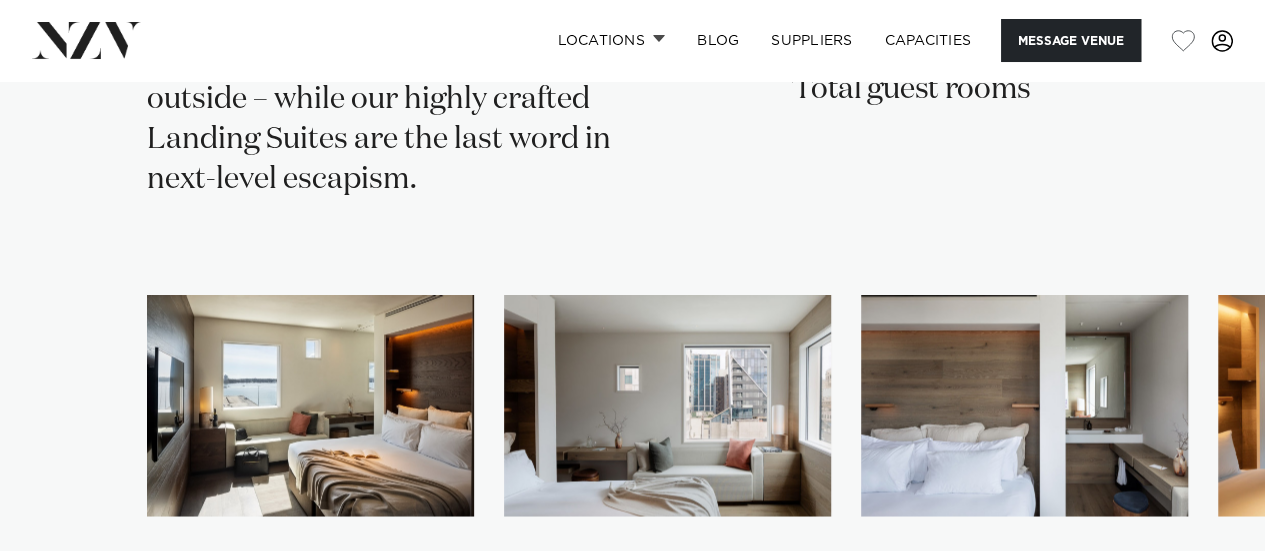 scroll, scrollTop: 5422, scrollLeft: 0, axis: vertical 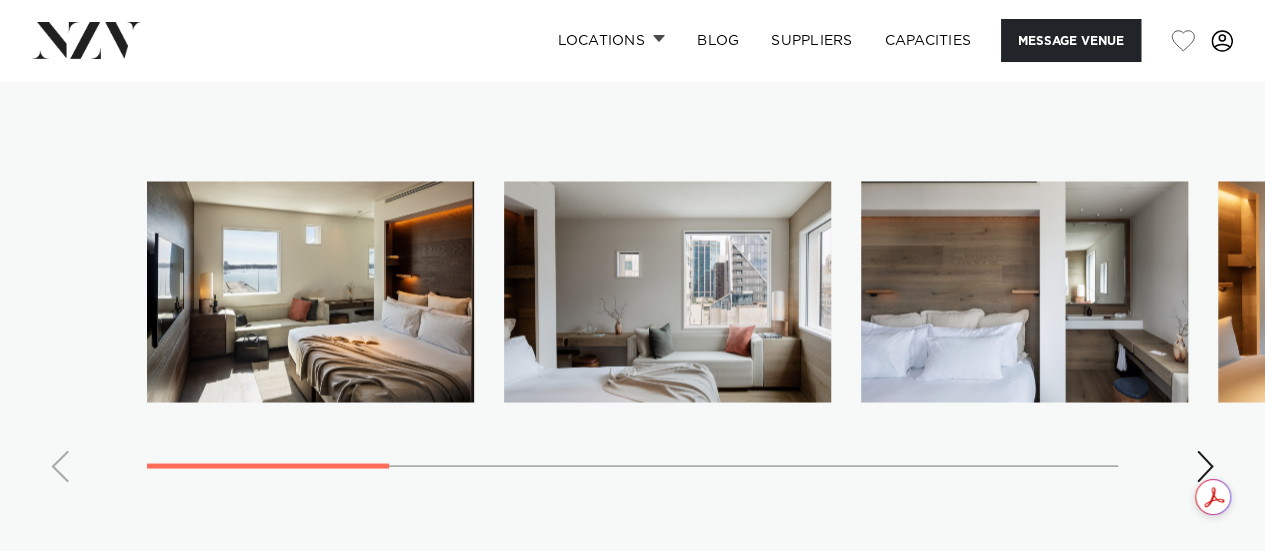 click at bounding box center [1205, 466] 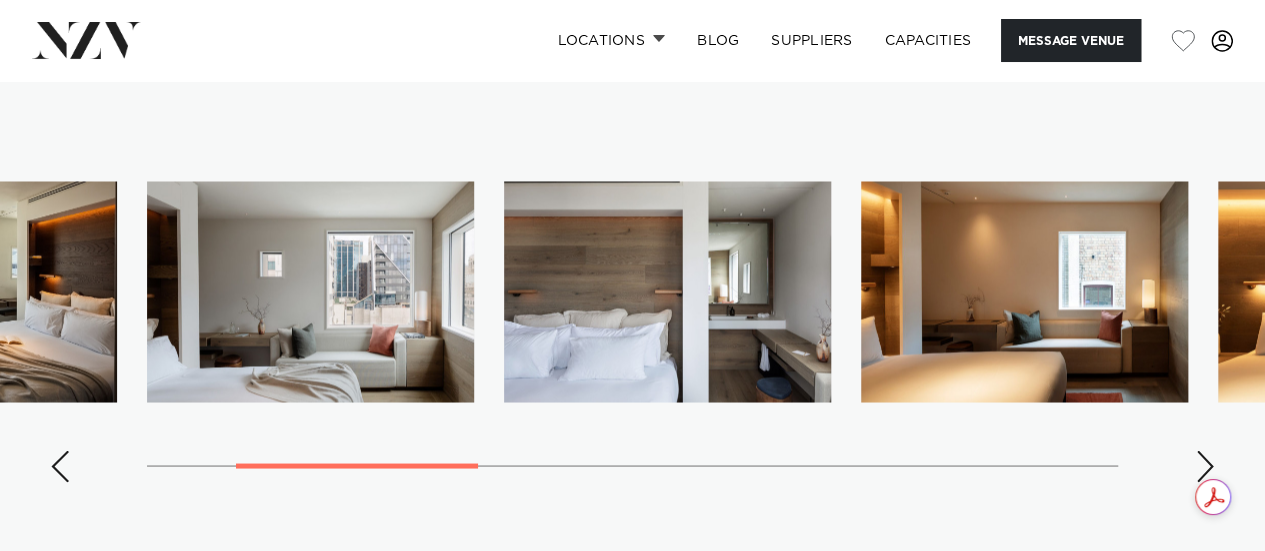 click at bounding box center (1205, 466) 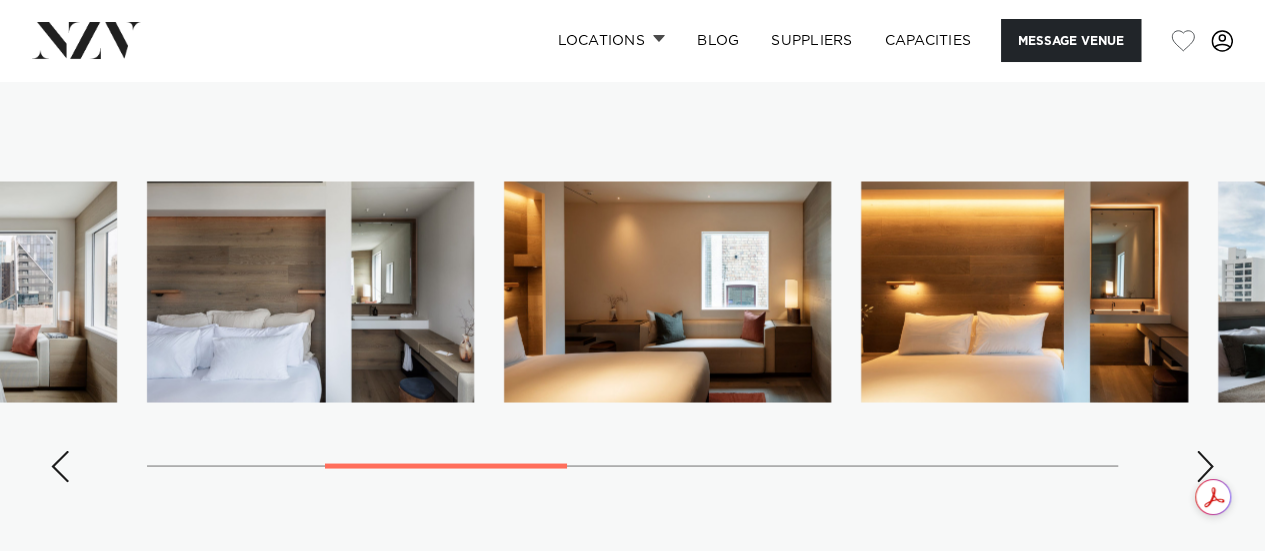 click at bounding box center [1205, 466] 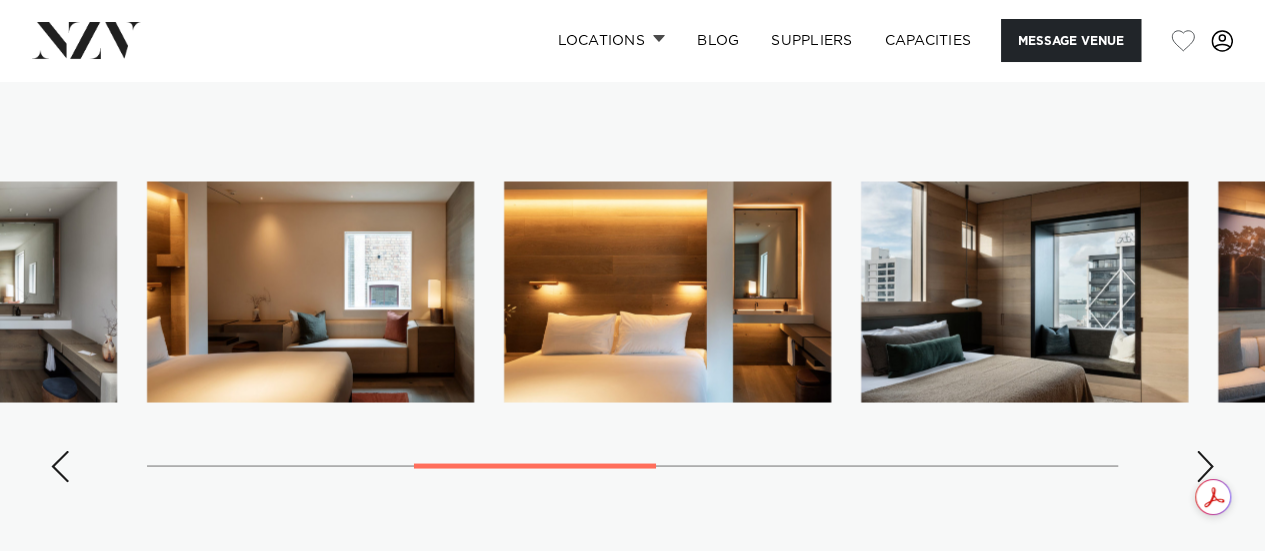 click at bounding box center (1205, 466) 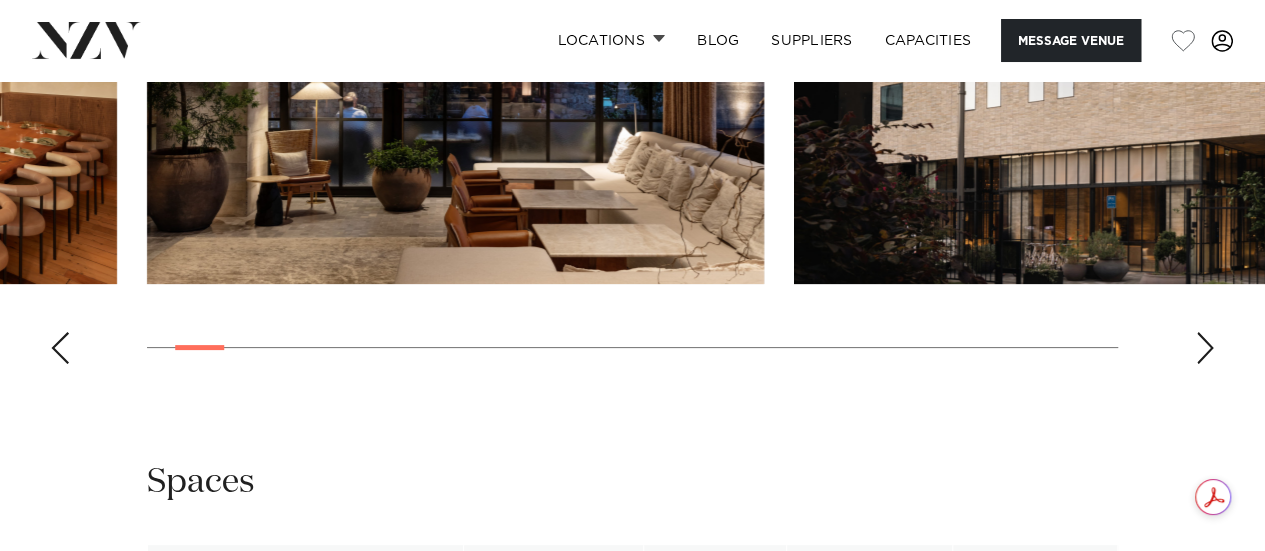 scroll, scrollTop: 3722, scrollLeft: 0, axis: vertical 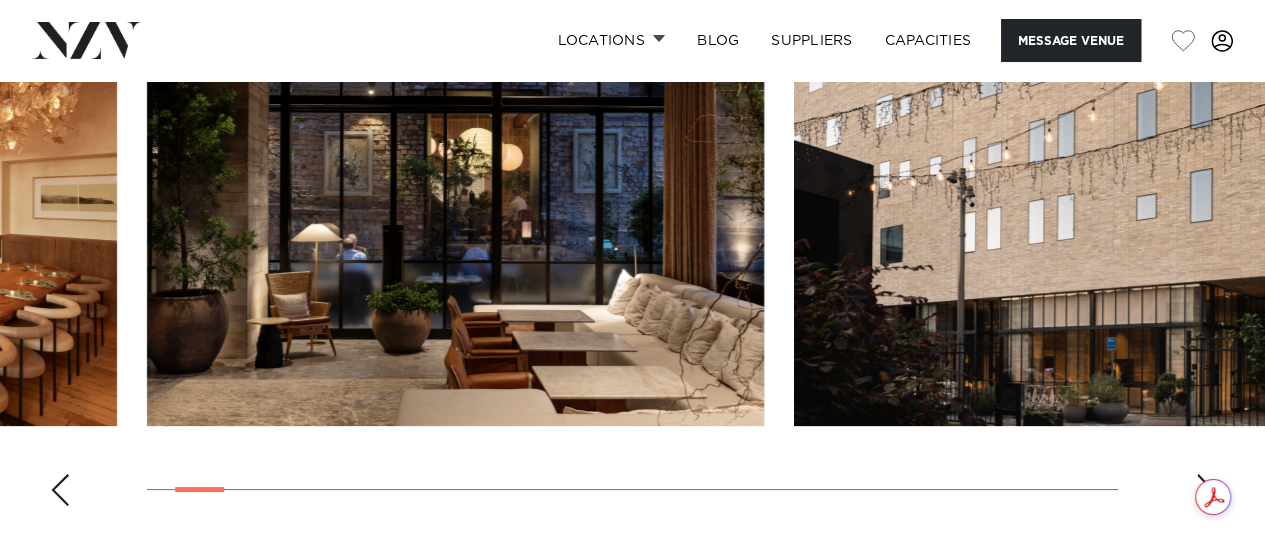 click at bounding box center [1205, 490] 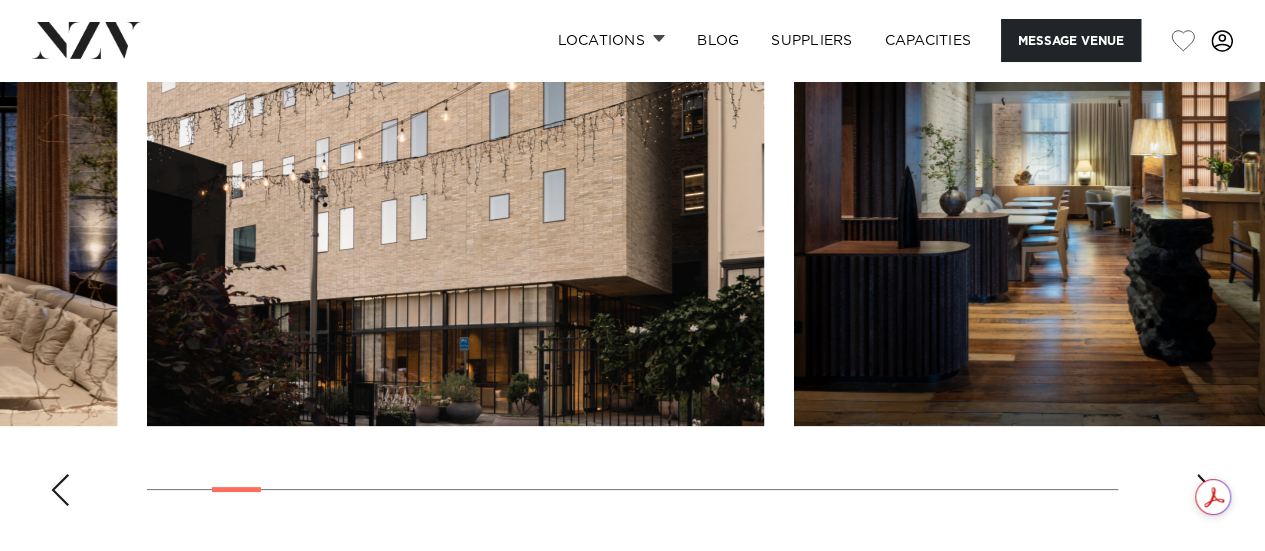 click at bounding box center (1205, 490) 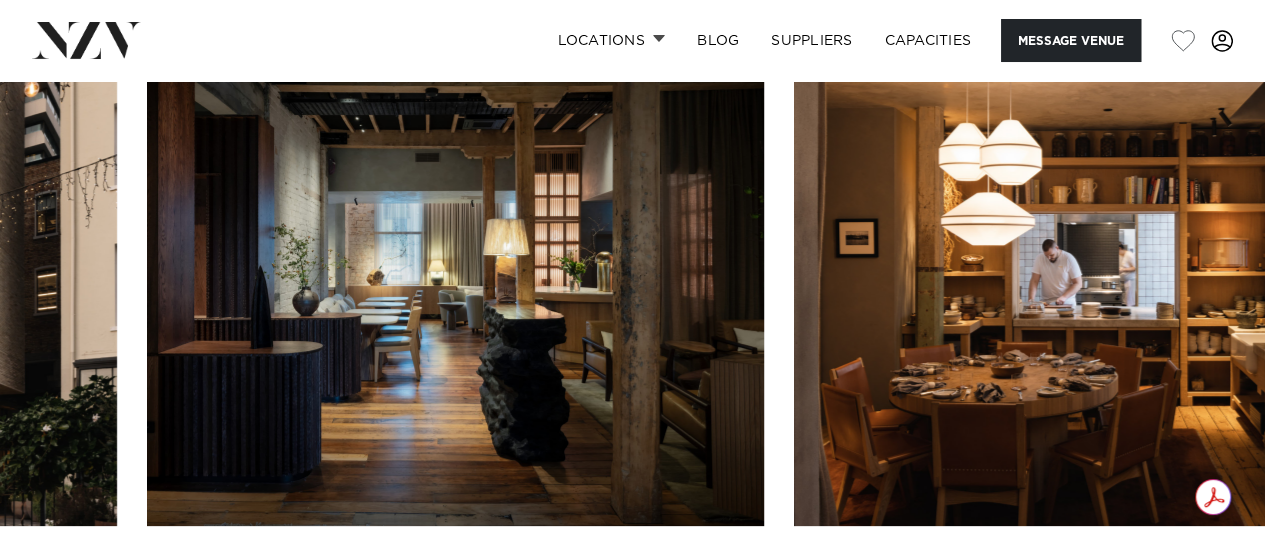 scroll, scrollTop: 3722, scrollLeft: 0, axis: vertical 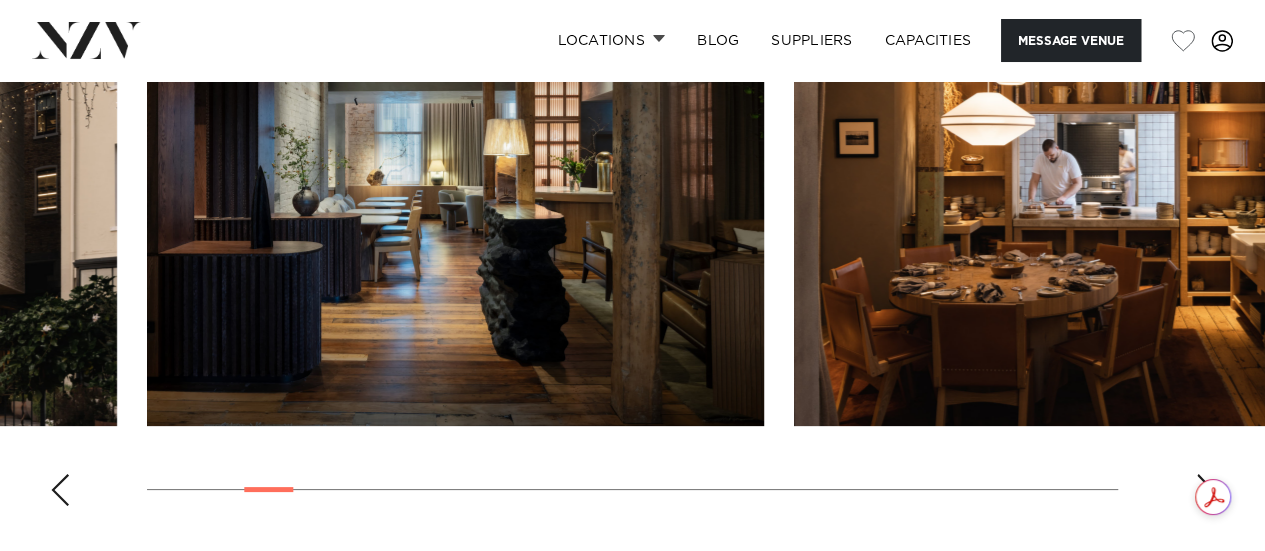 click at bounding box center [1205, 490] 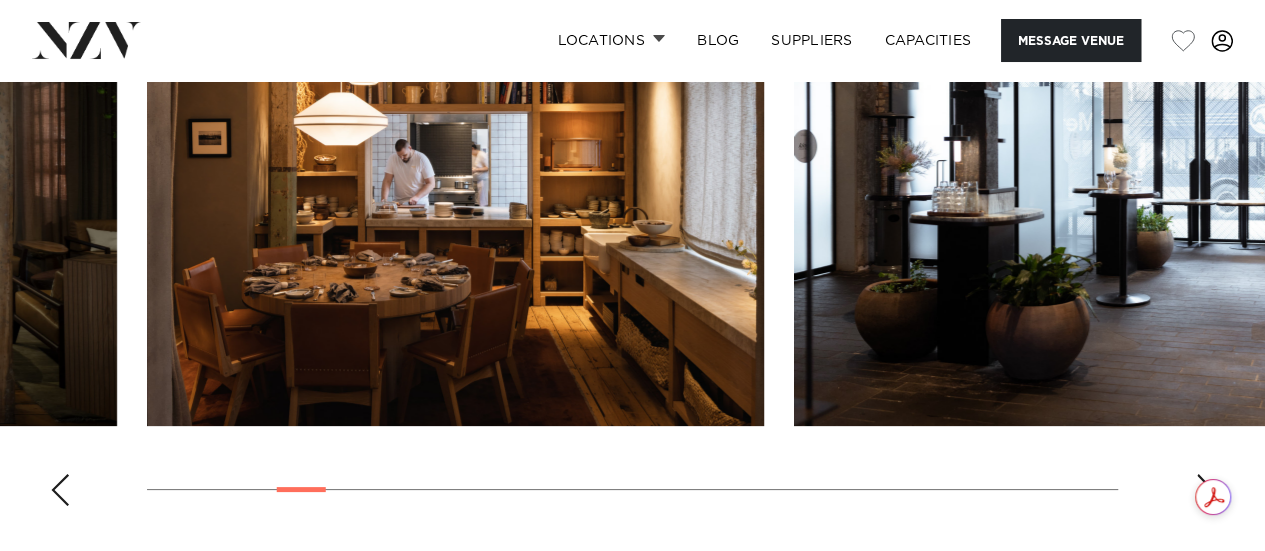 click at bounding box center (1205, 490) 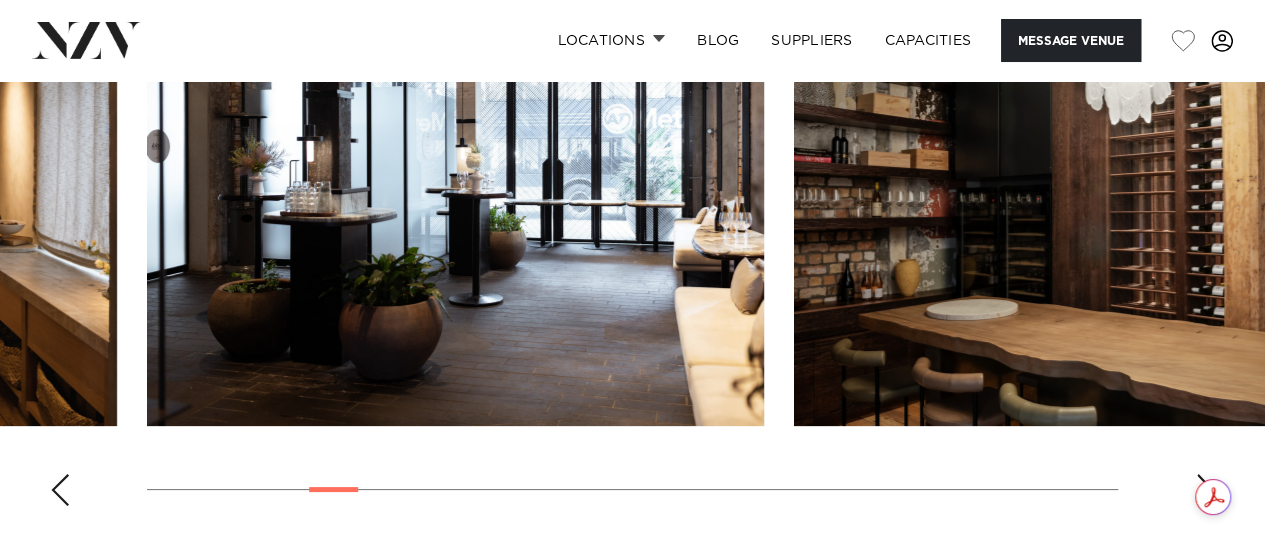 click at bounding box center [1205, 490] 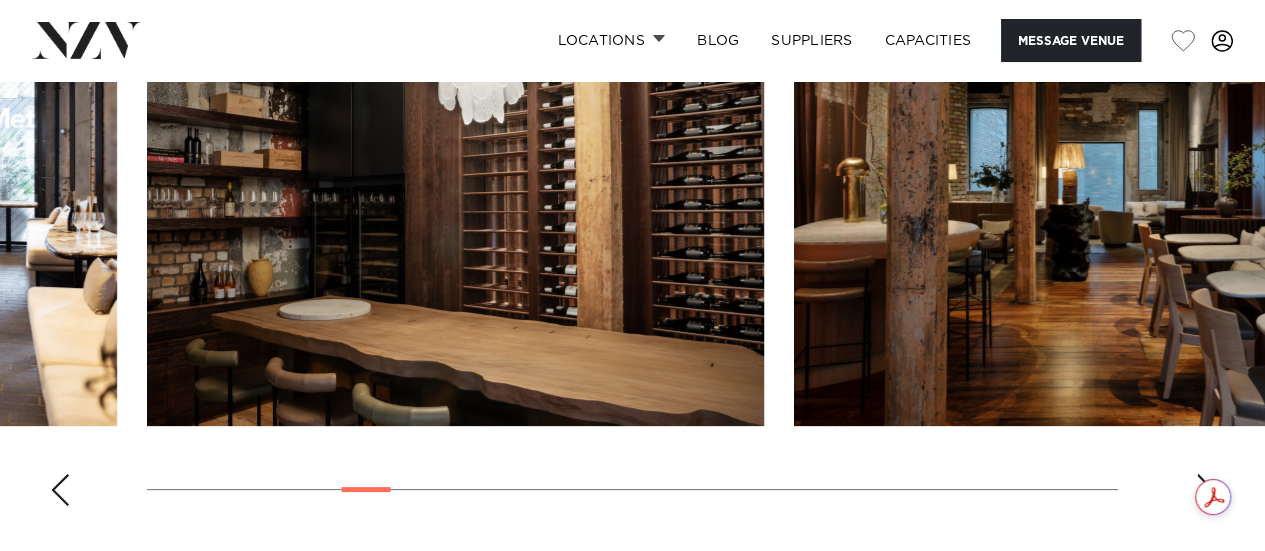click at bounding box center [1205, 490] 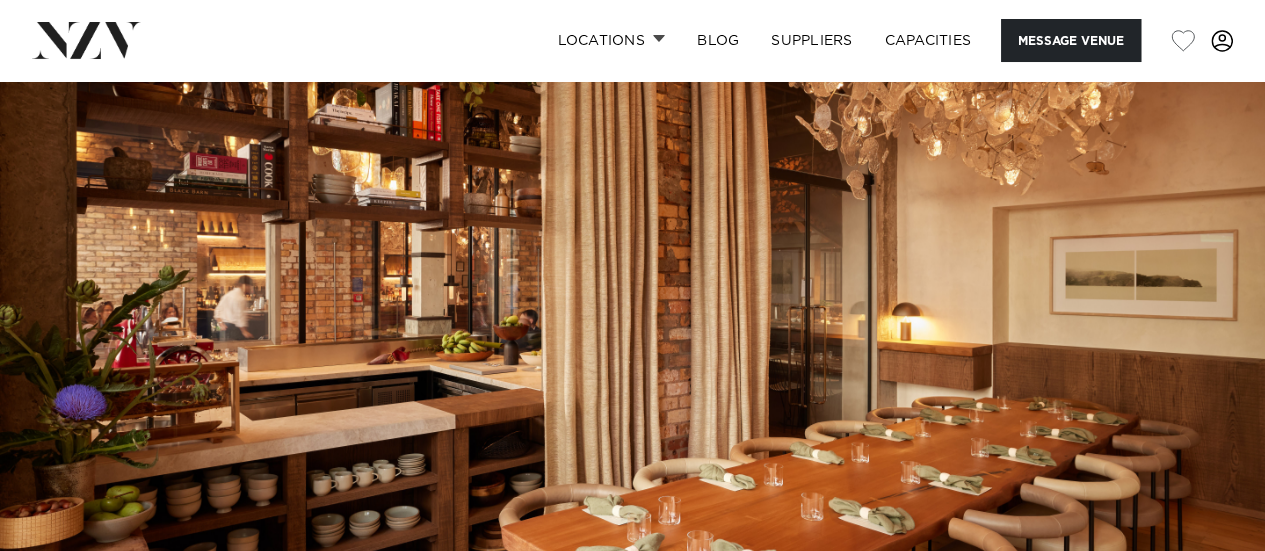 scroll, scrollTop: 0, scrollLeft: 0, axis: both 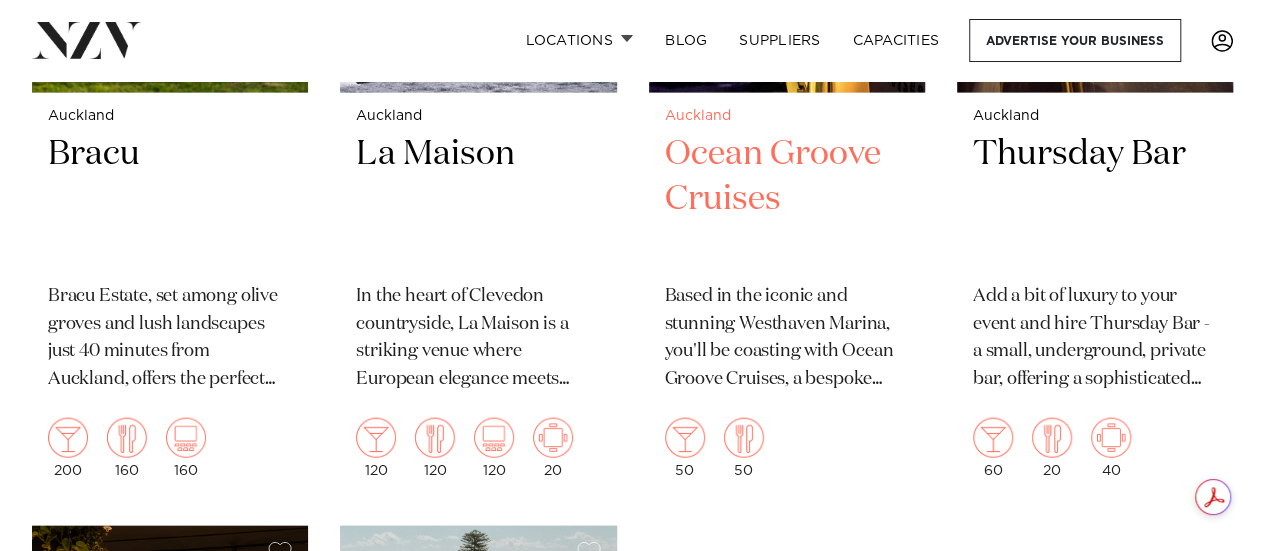 click on "Ocean Groove Cruises" at bounding box center [787, 199] 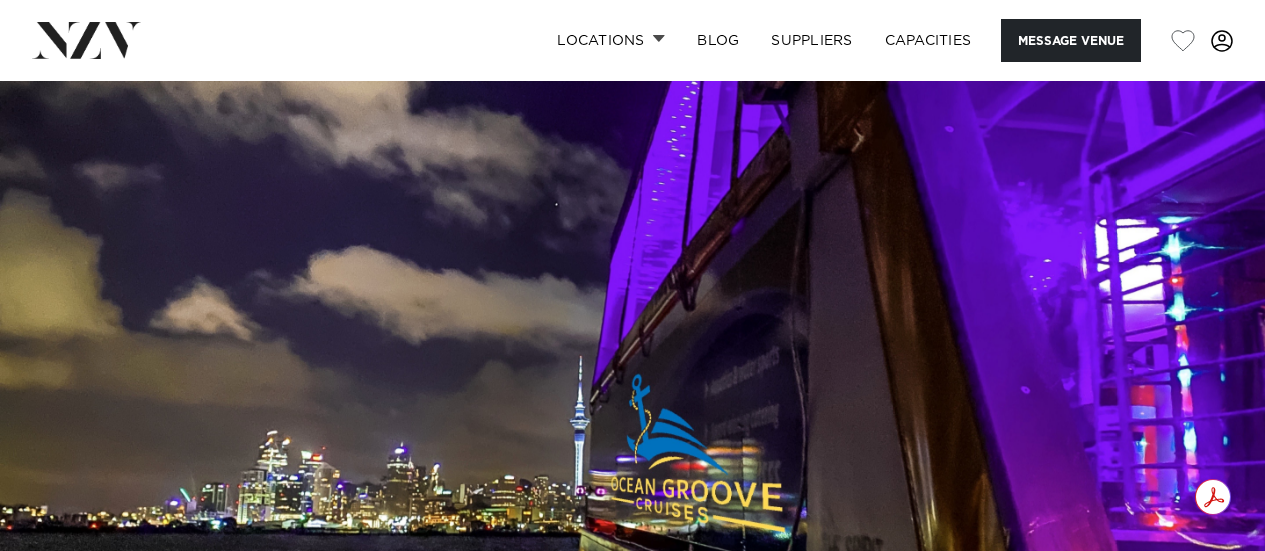 scroll, scrollTop: 0, scrollLeft: 0, axis: both 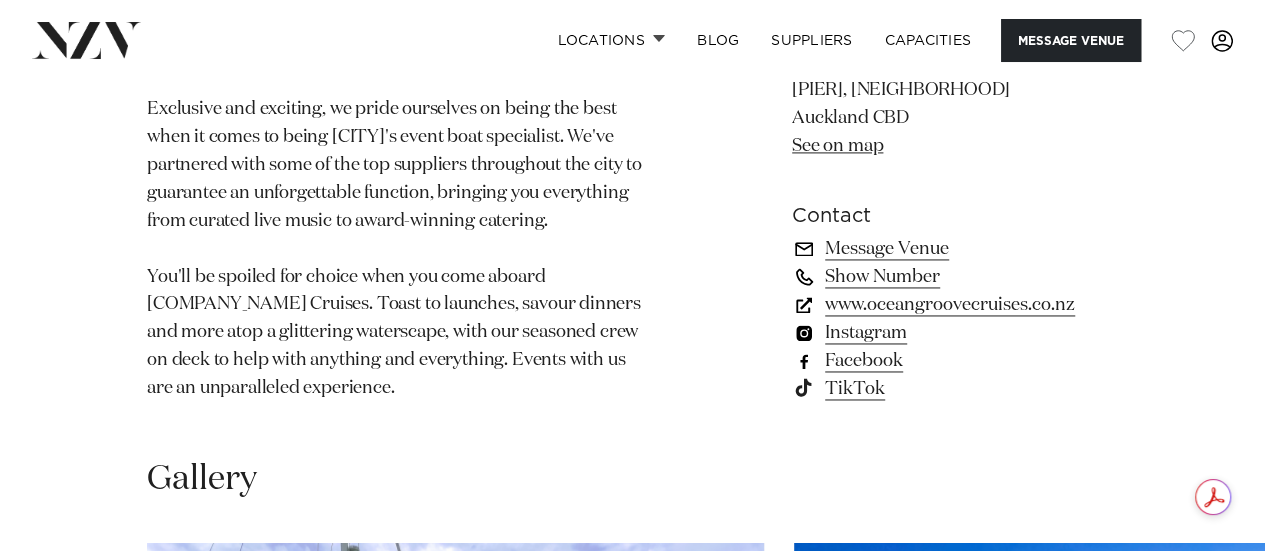click on "www.oceangroovecruises.co.nz" at bounding box center (955, 305) 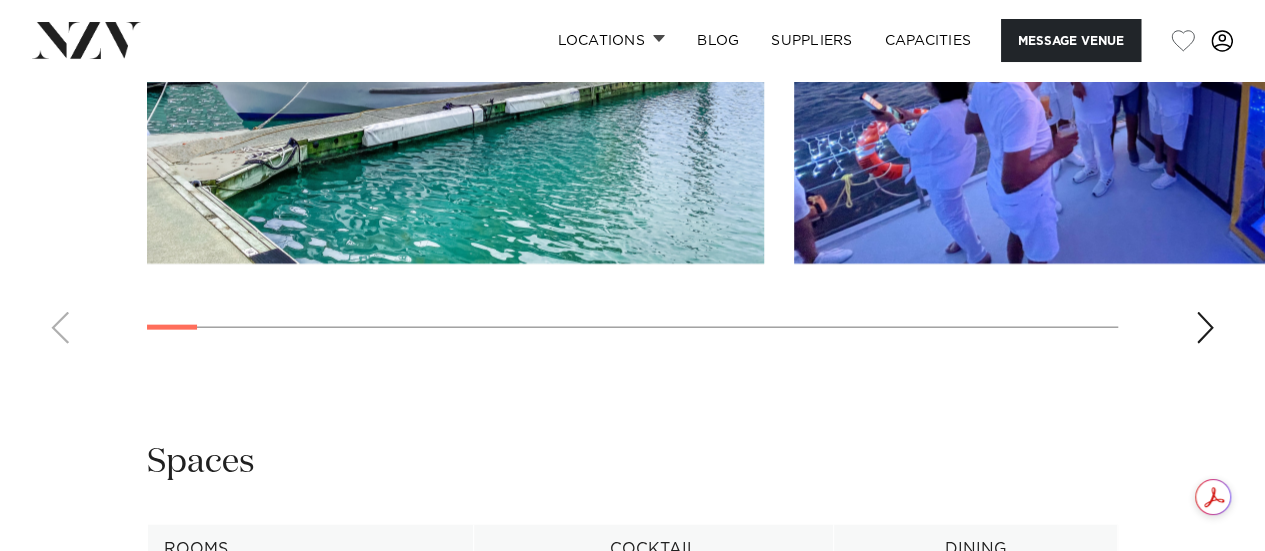 scroll, scrollTop: 2100, scrollLeft: 0, axis: vertical 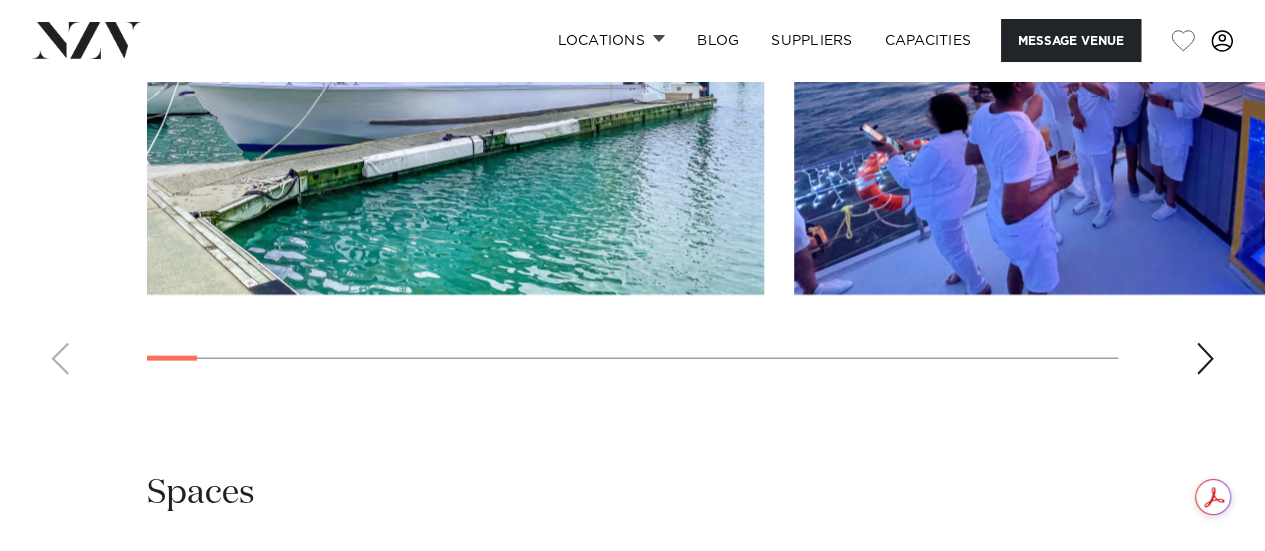 click at bounding box center [1205, 359] 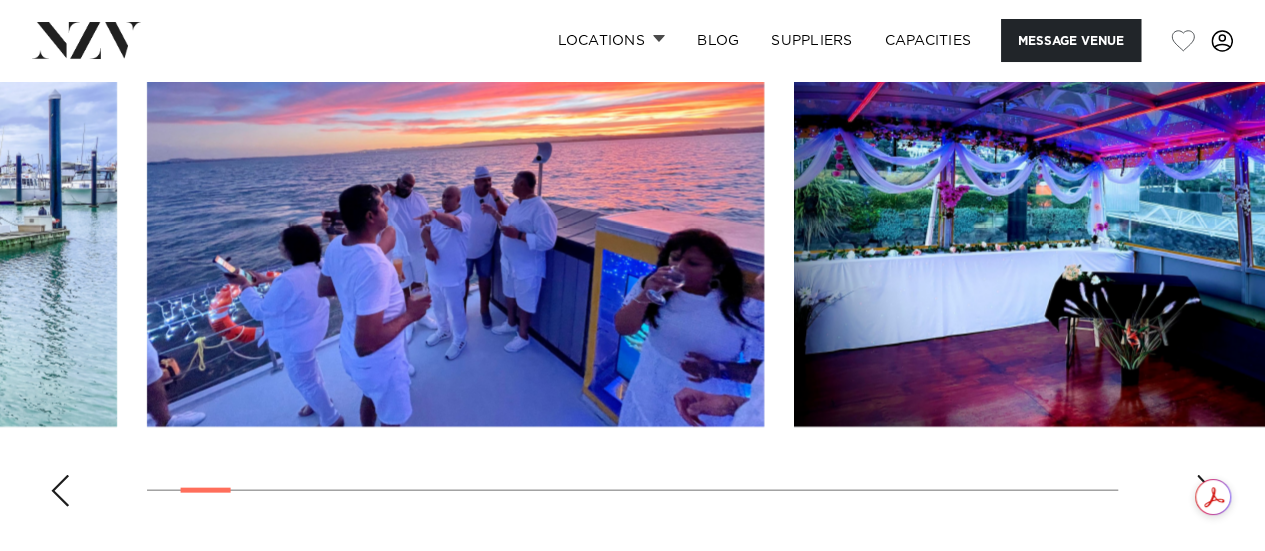 scroll, scrollTop: 2000, scrollLeft: 0, axis: vertical 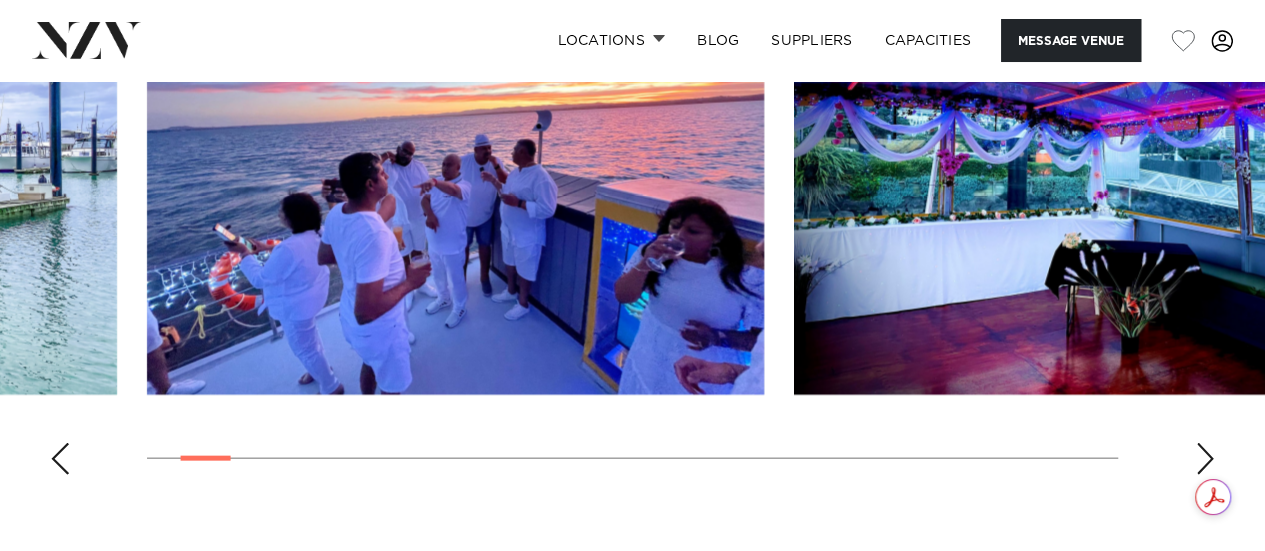 click at bounding box center [1205, 459] 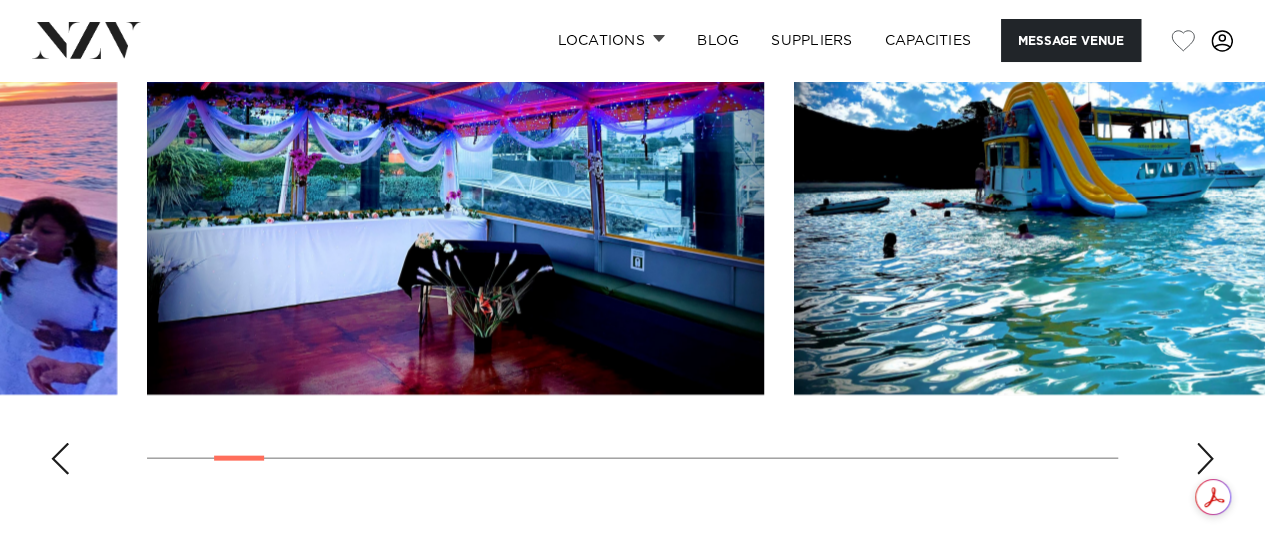 click at bounding box center (1205, 459) 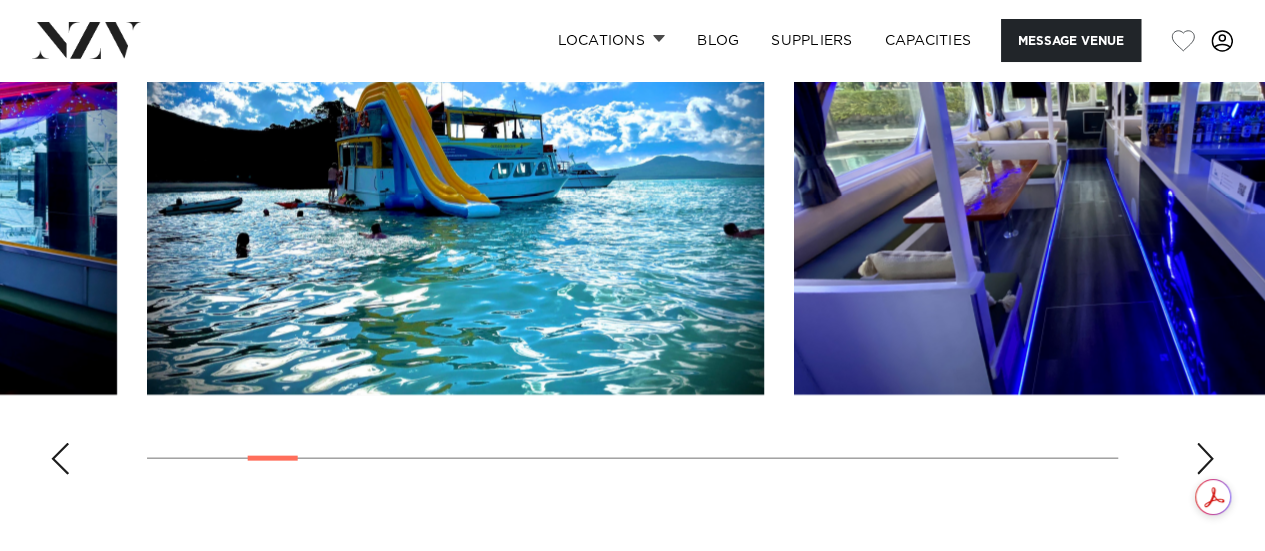 click at bounding box center [1205, 459] 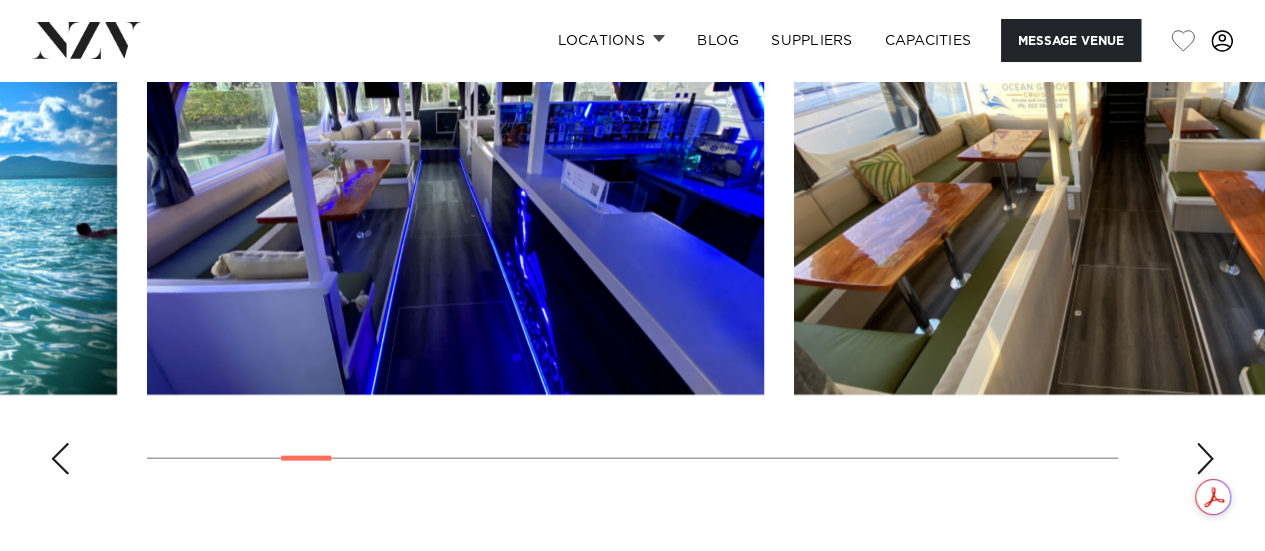 click at bounding box center [1205, 459] 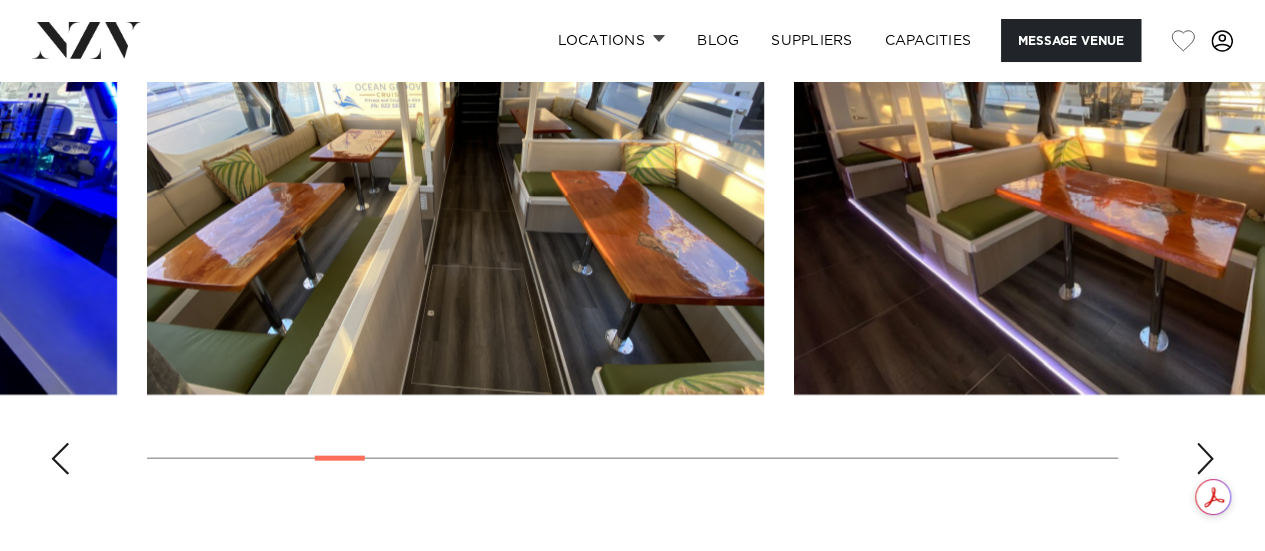 click at bounding box center [1205, 459] 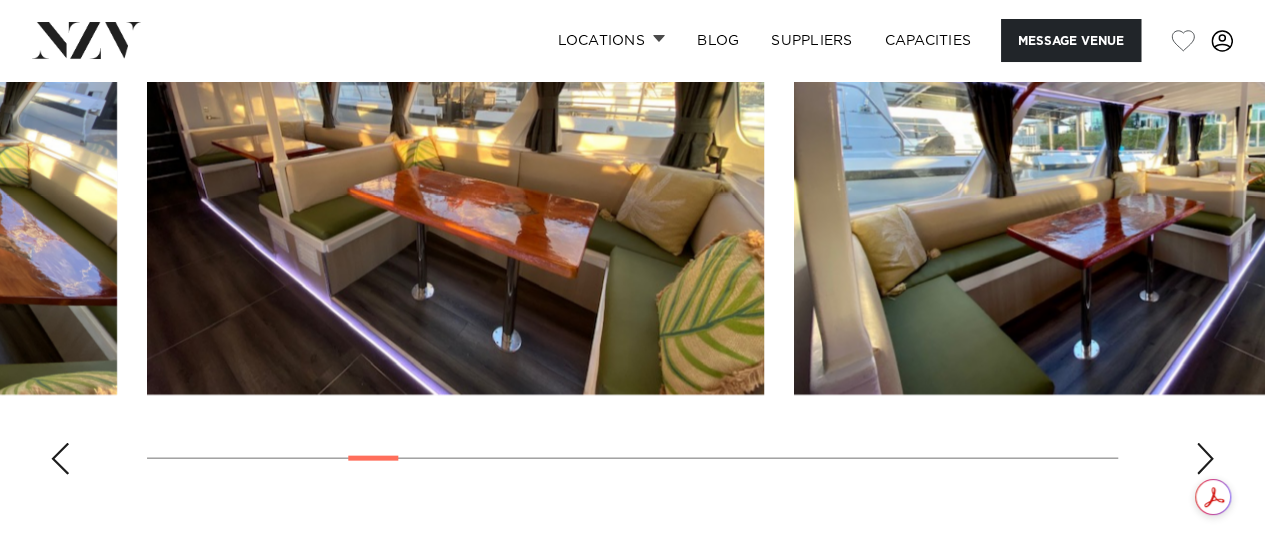 click at bounding box center (1205, 459) 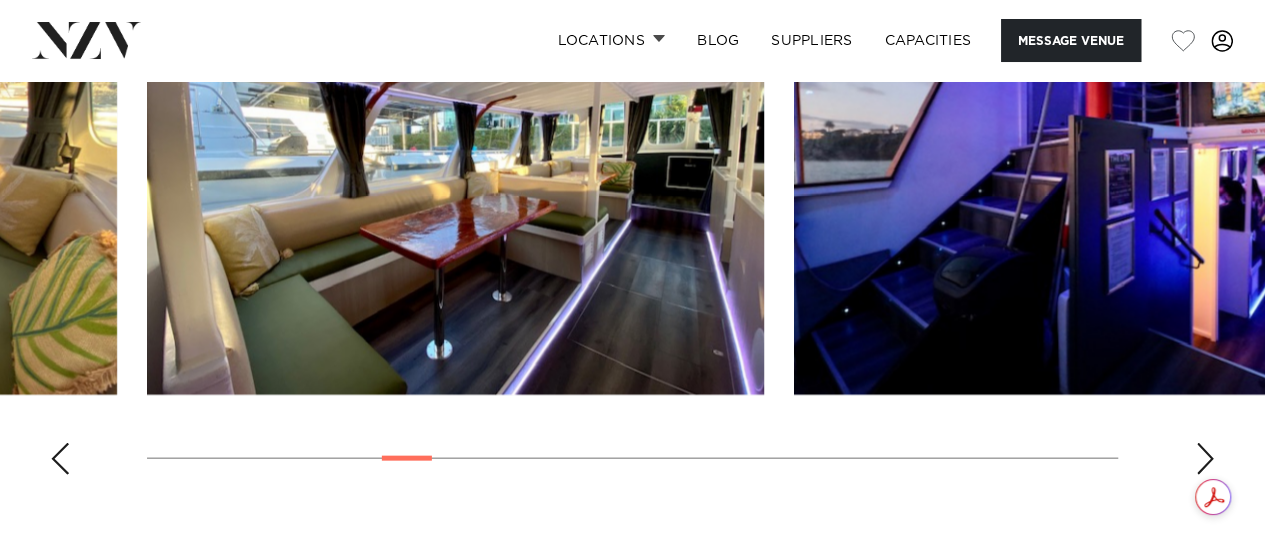 click at bounding box center [1205, 459] 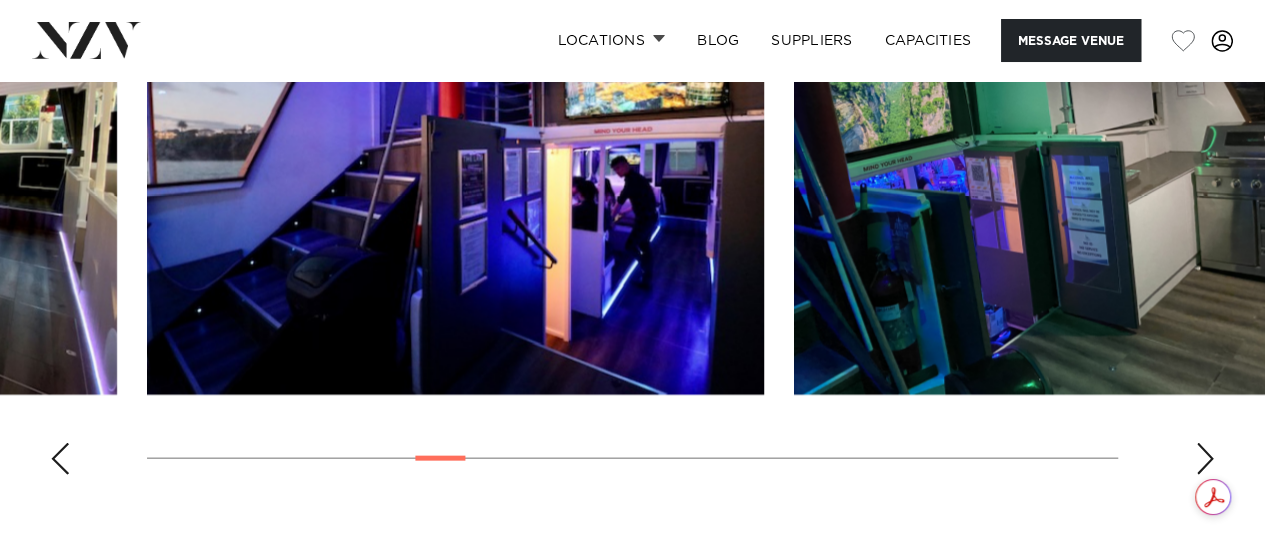 click at bounding box center (1205, 459) 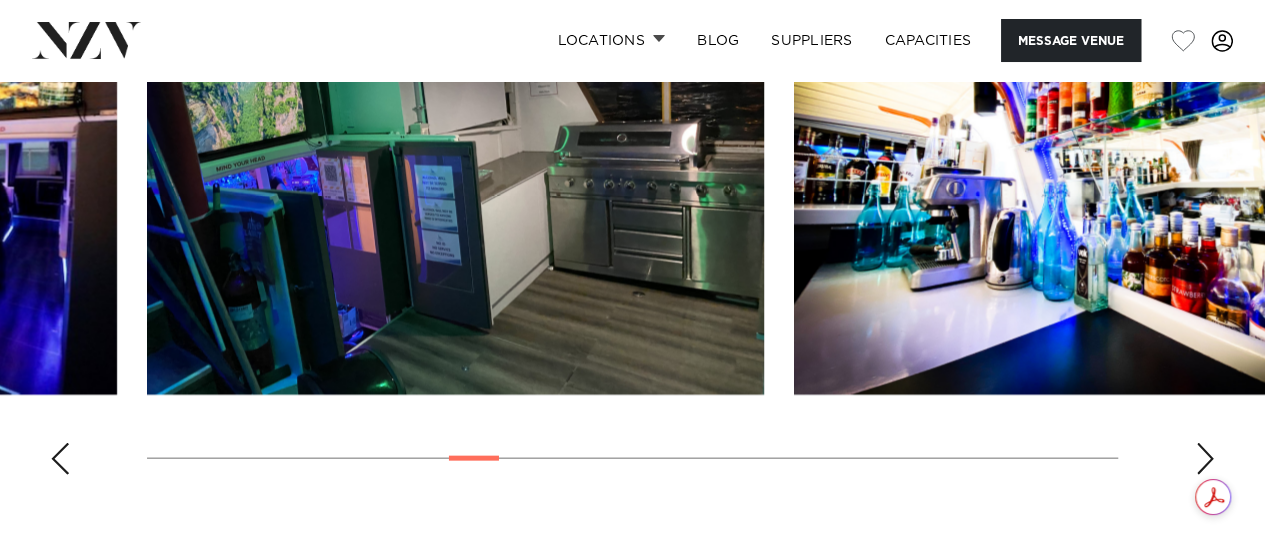 click at bounding box center (1205, 459) 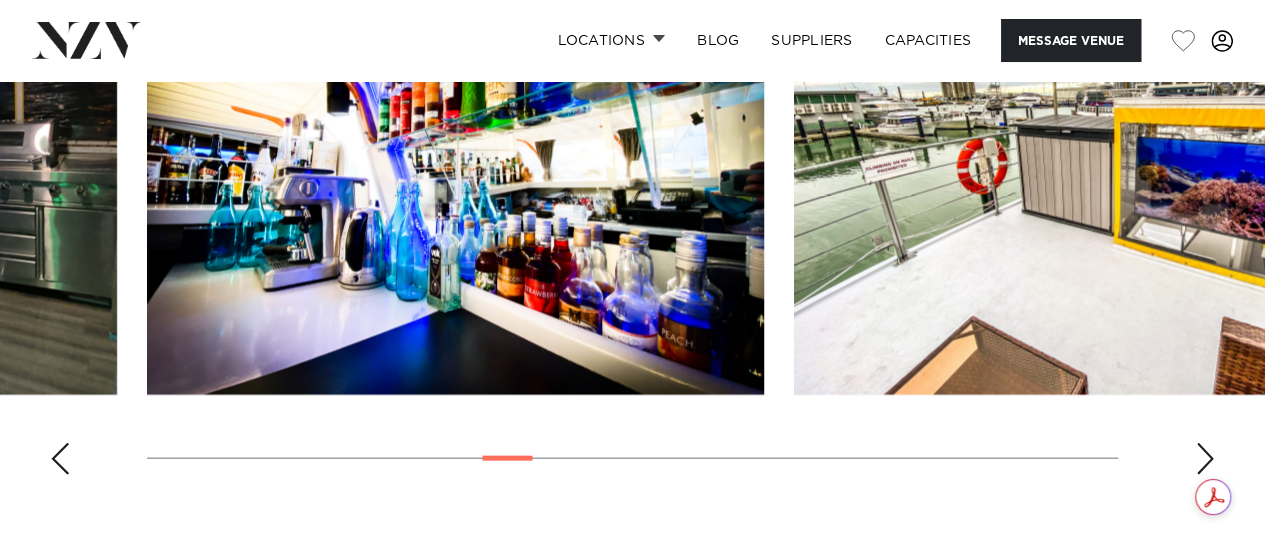 click at bounding box center [1205, 459] 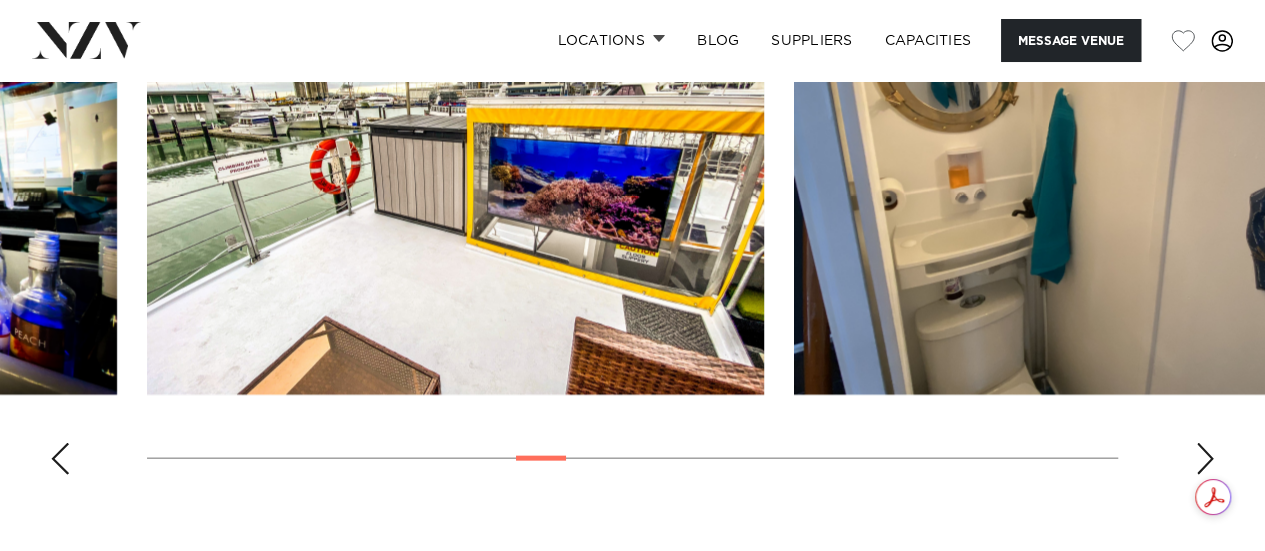 click at bounding box center [632, 216] 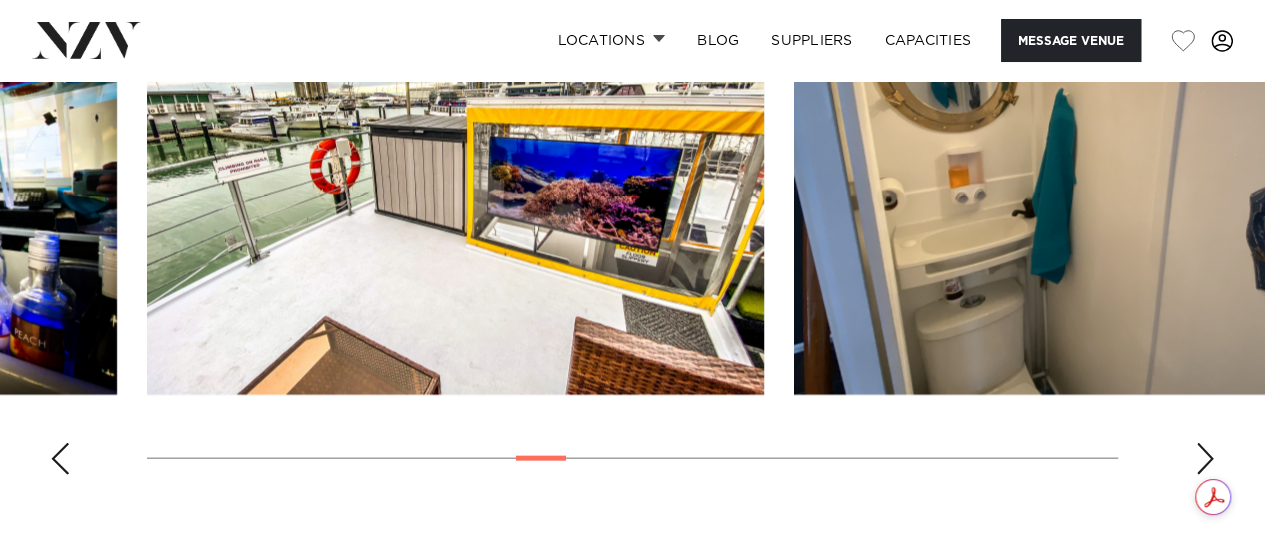 click at bounding box center [1205, 459] 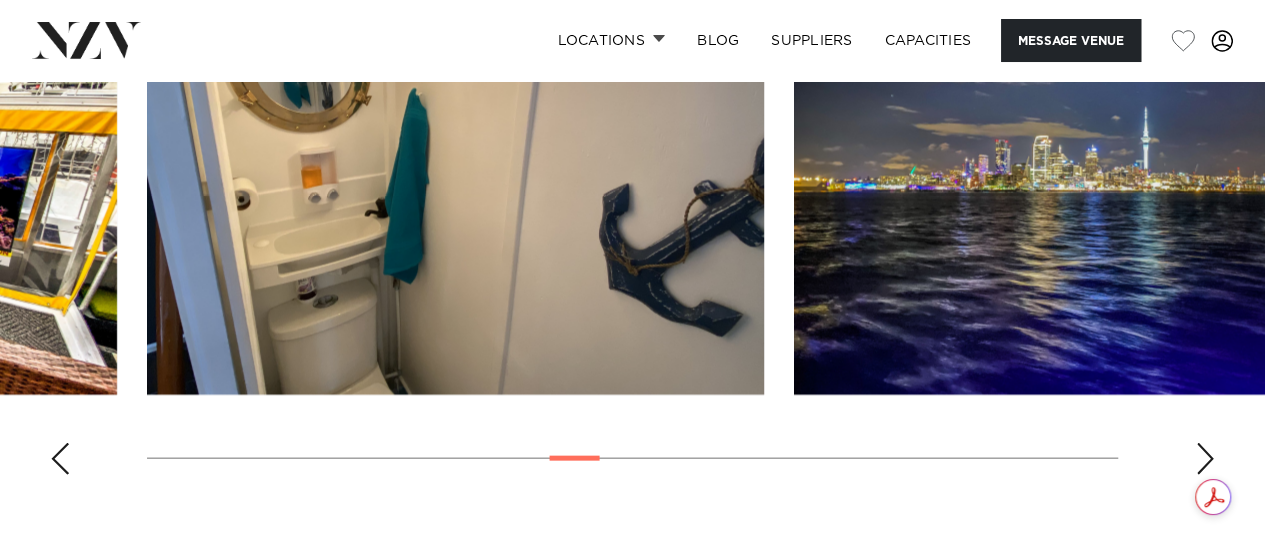 click at bounding box center [1205, 459] 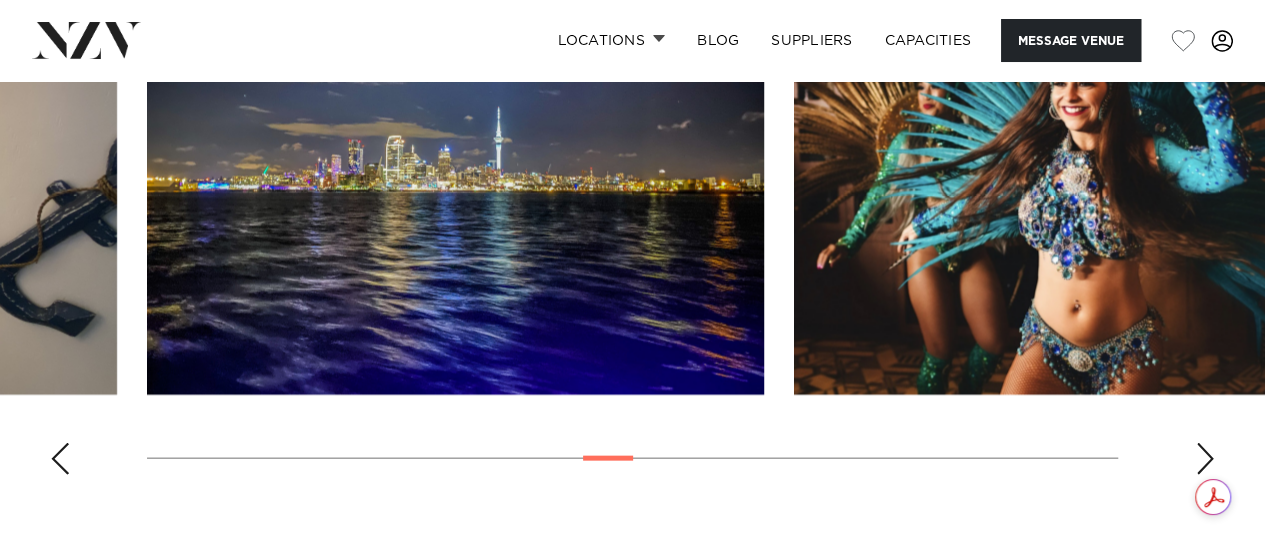 click at bounding box center [1205, 459] 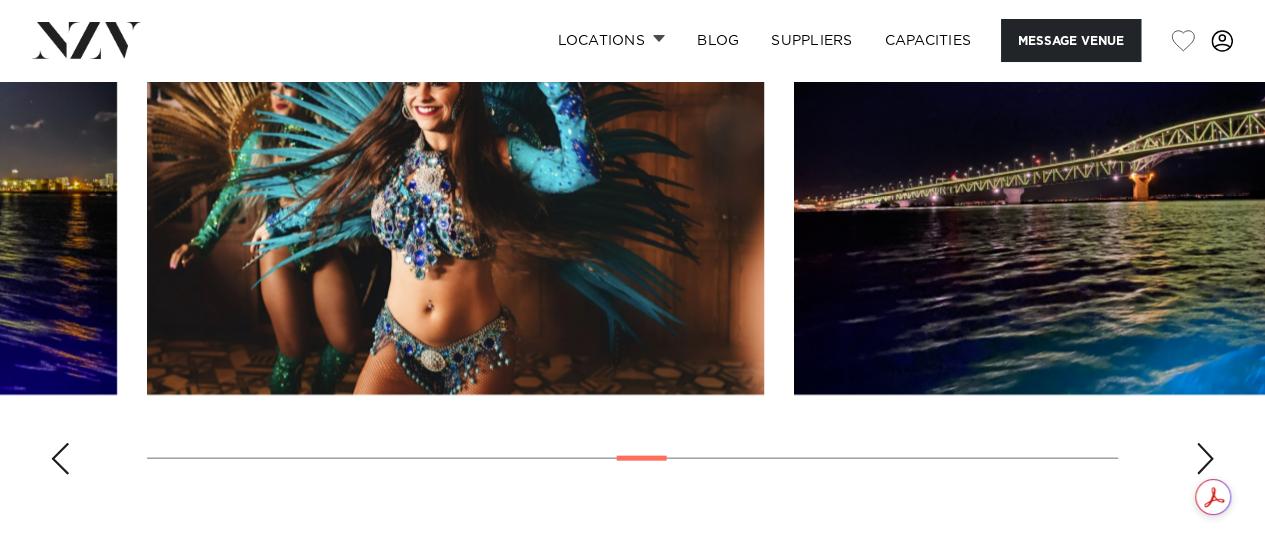 click at bounding box center [1205, 459] 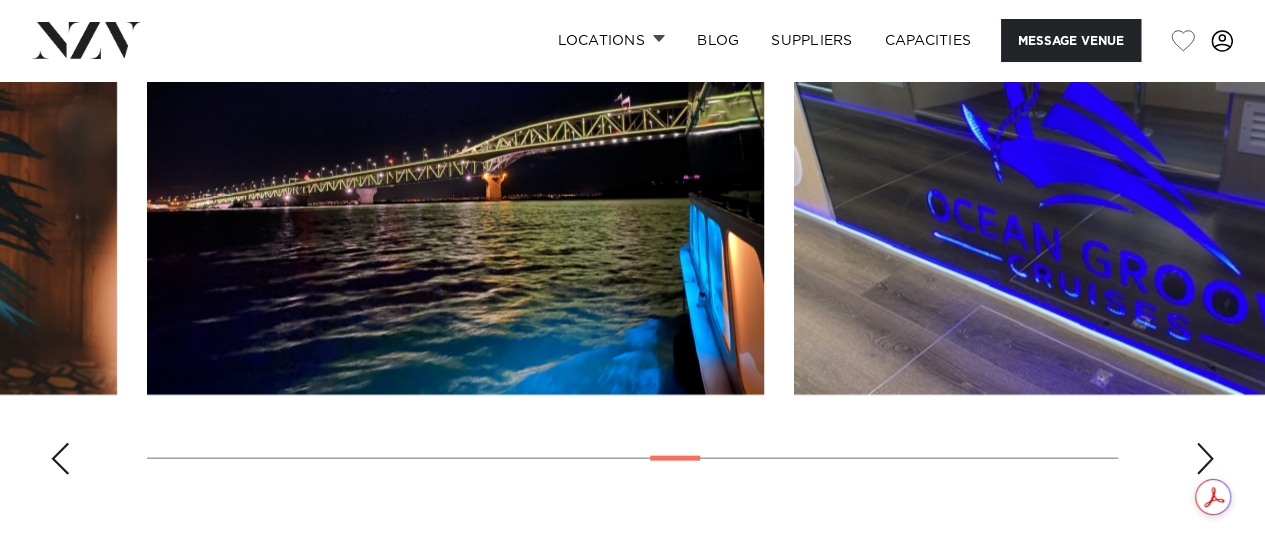 click at bounding box center [632, 216] 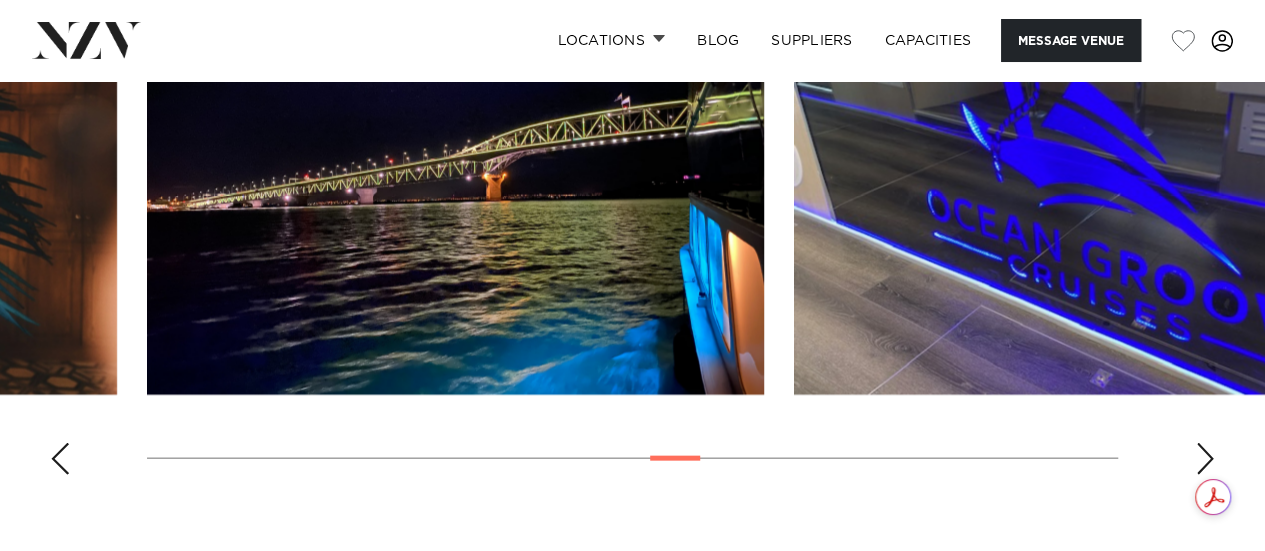 click at bounding box center [1205, 459] 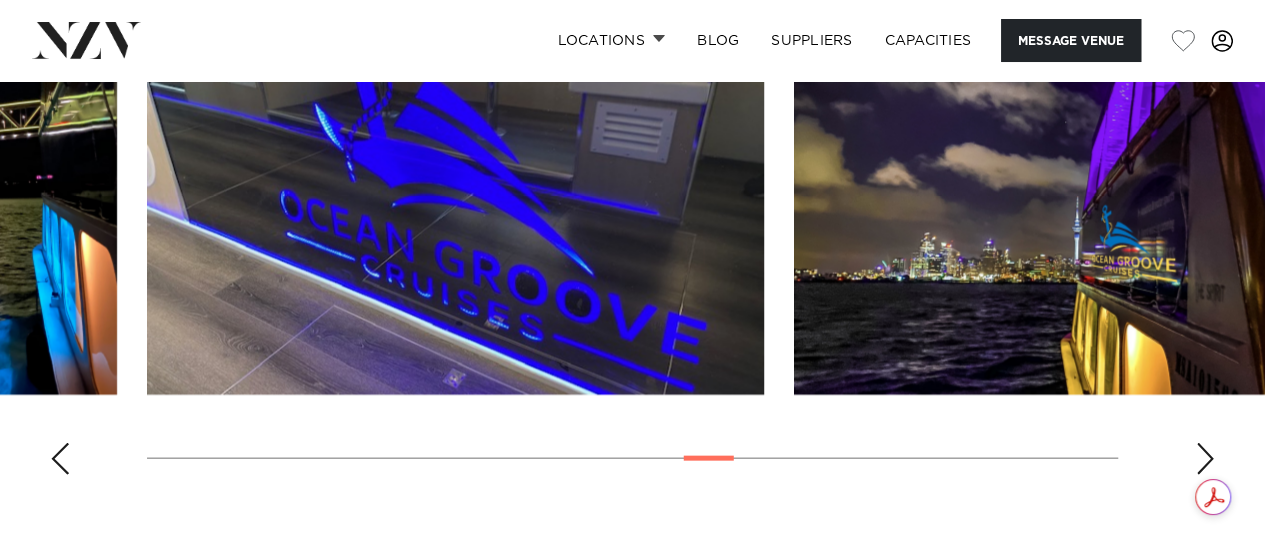 click at bounding box center (1205, 459) 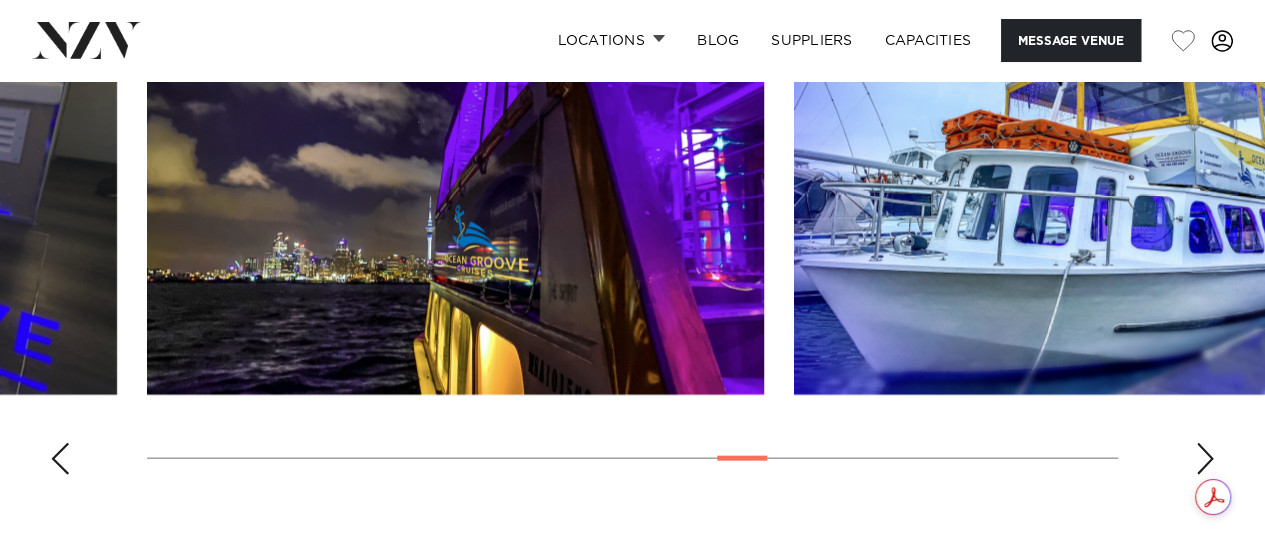 click at bounding box center [1205, 459] 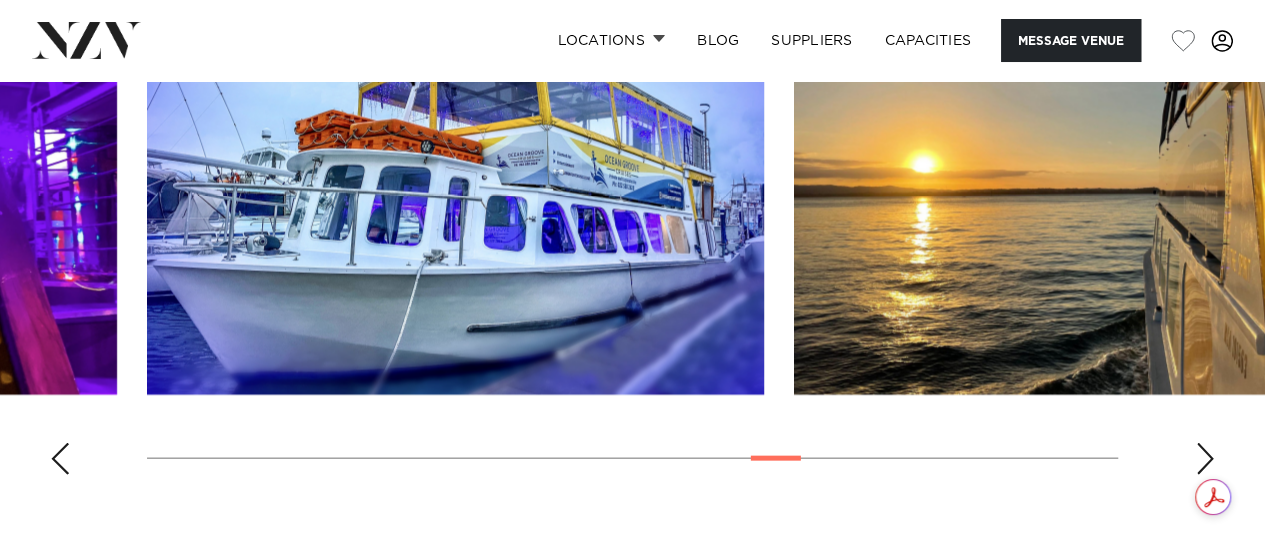 click at bounding box center (1205, 459) 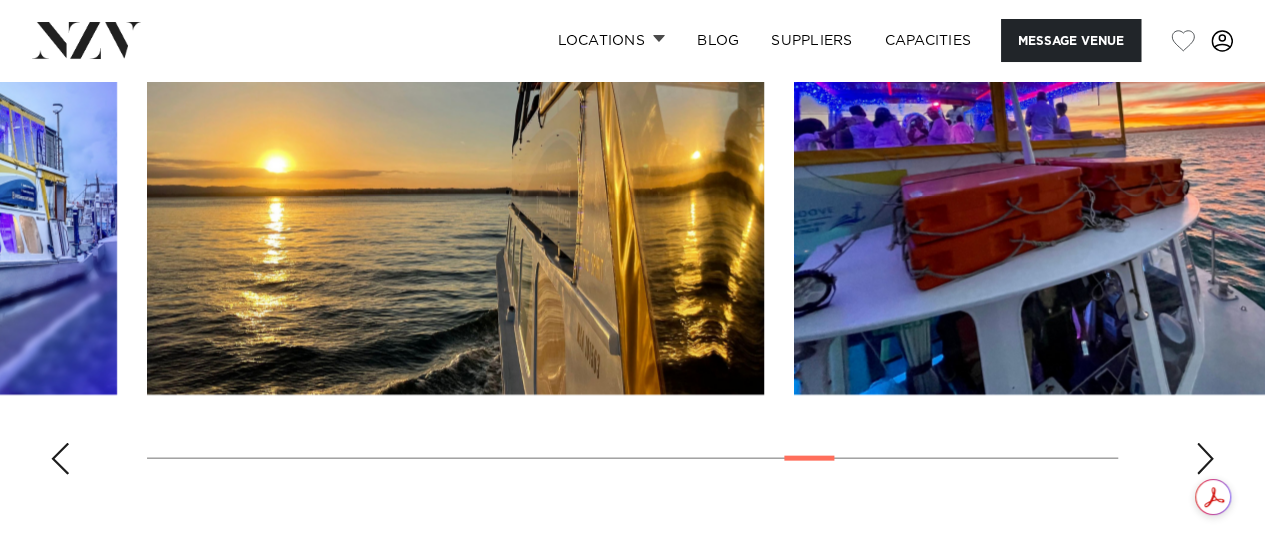 click at bounding box center (1205, 459) 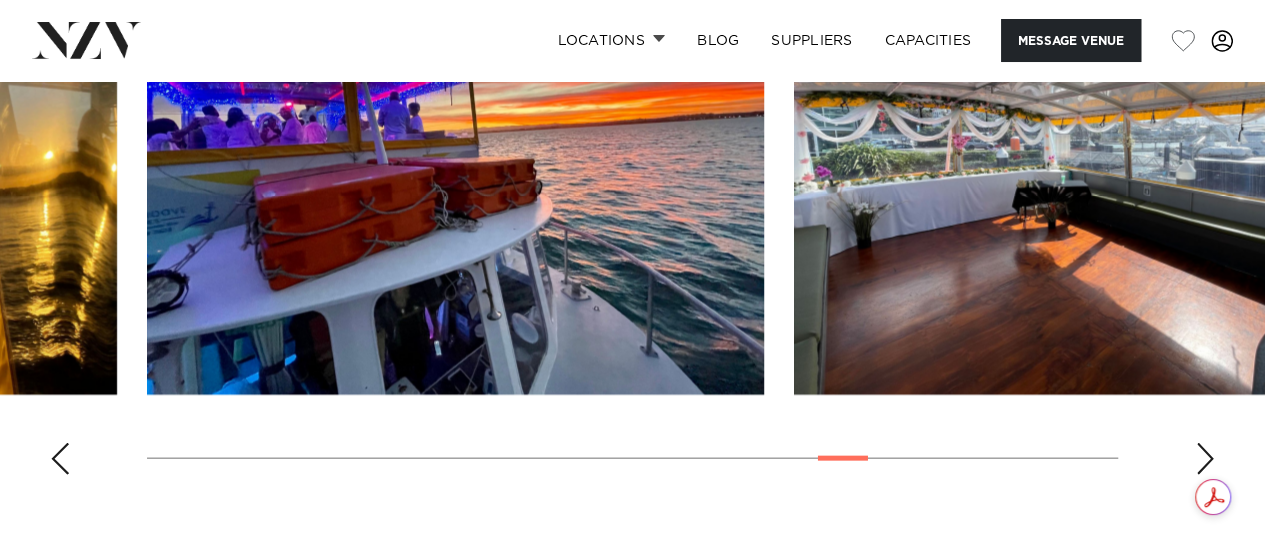 click at bounding box center [1205, 459] 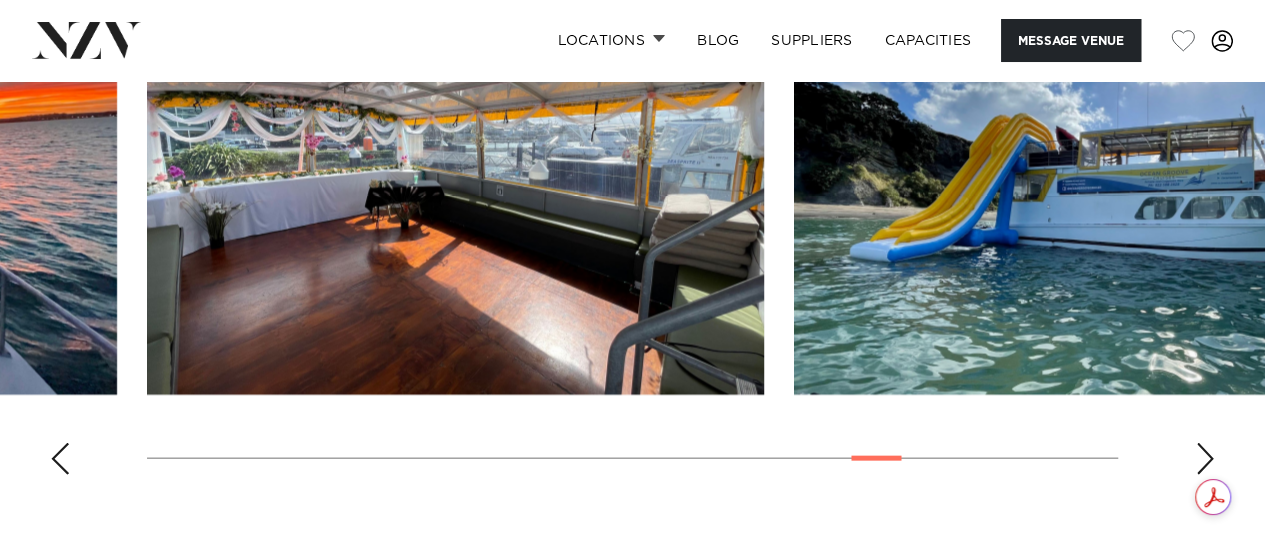 click at bounding box center [1205, 459] 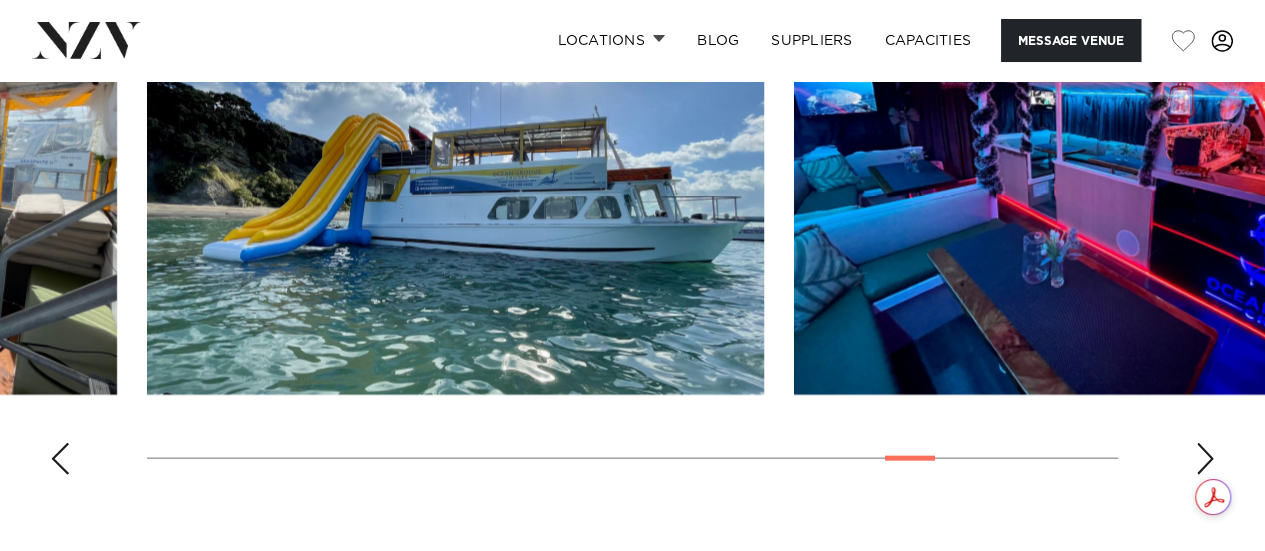 click at bounding box center [1205, 459] 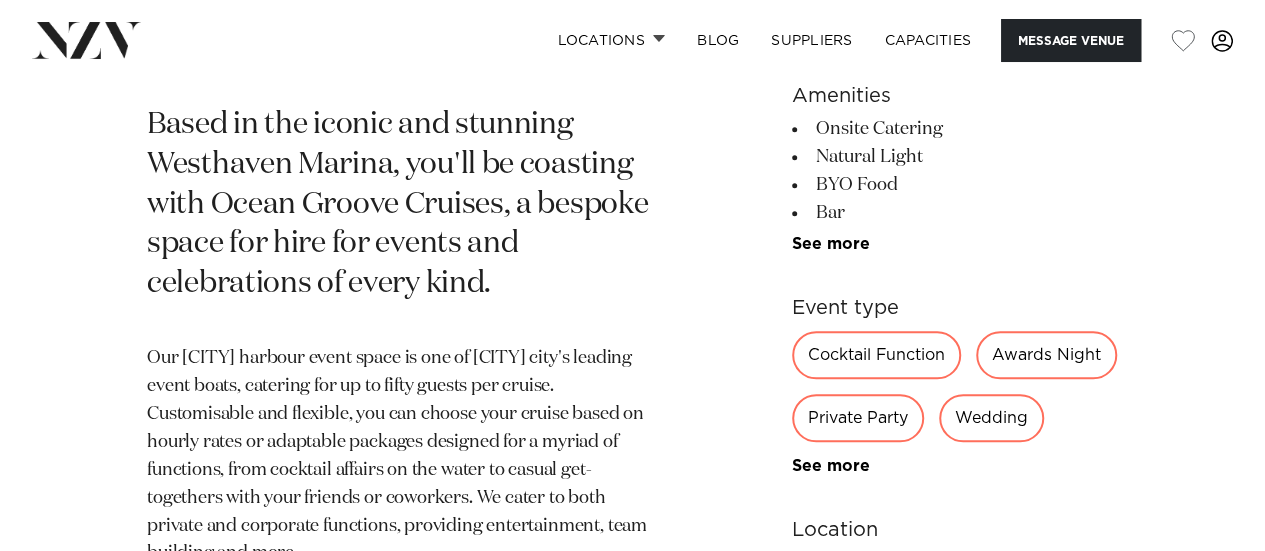 scroll, scrollTop: 300, scrollLeft: 0, axis: vertical 